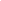 click at bounding box center (0, 0) 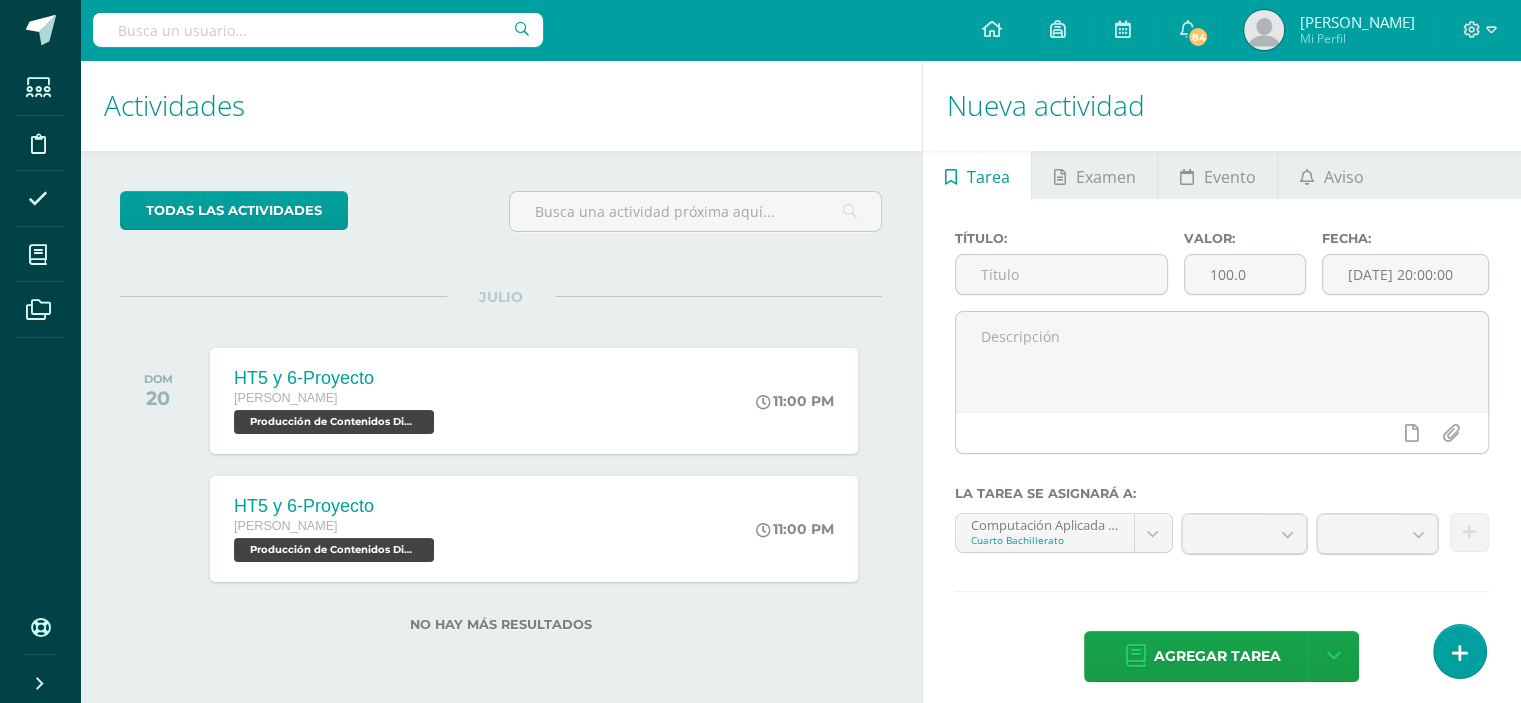 scroll, scrollTop: 0, scrollLeft: 0, axis: both 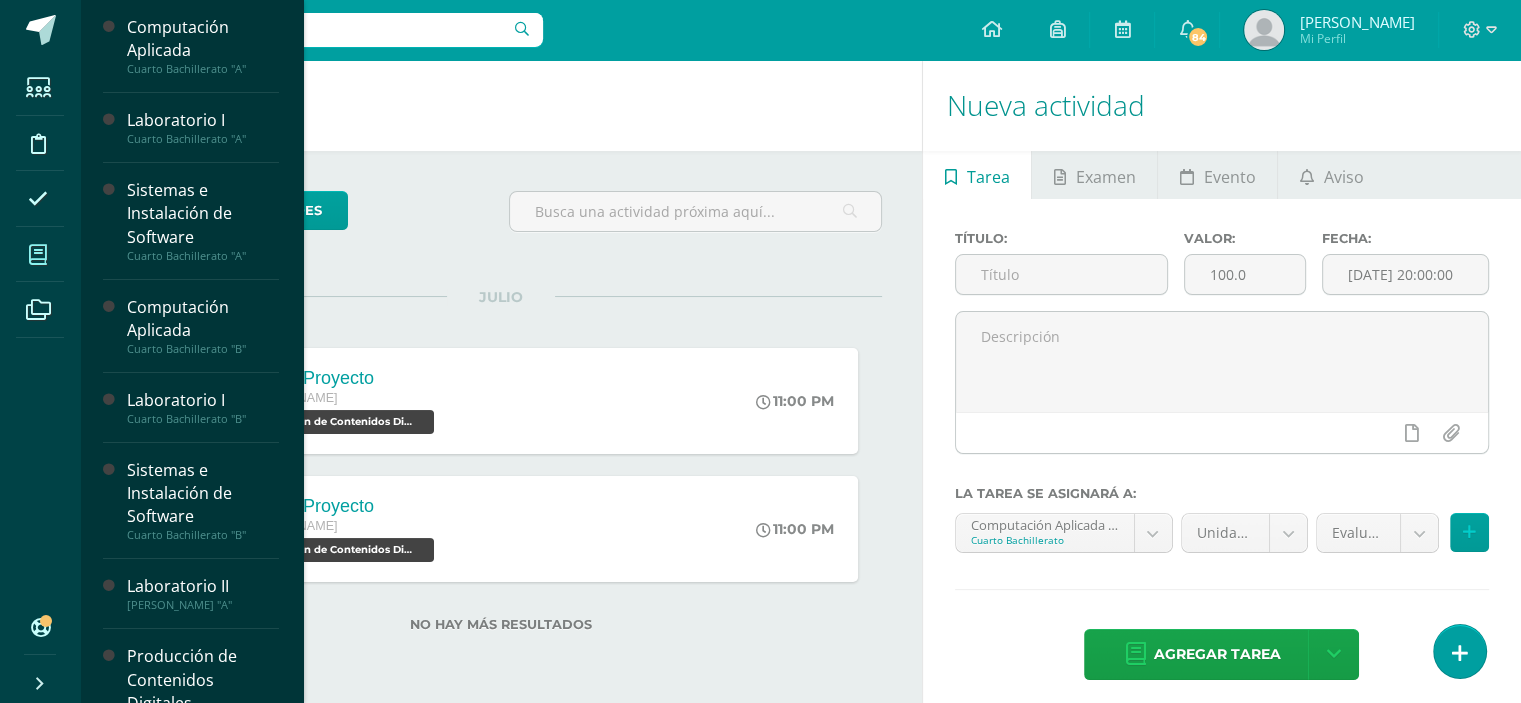 click at bounding box center [38, 254] 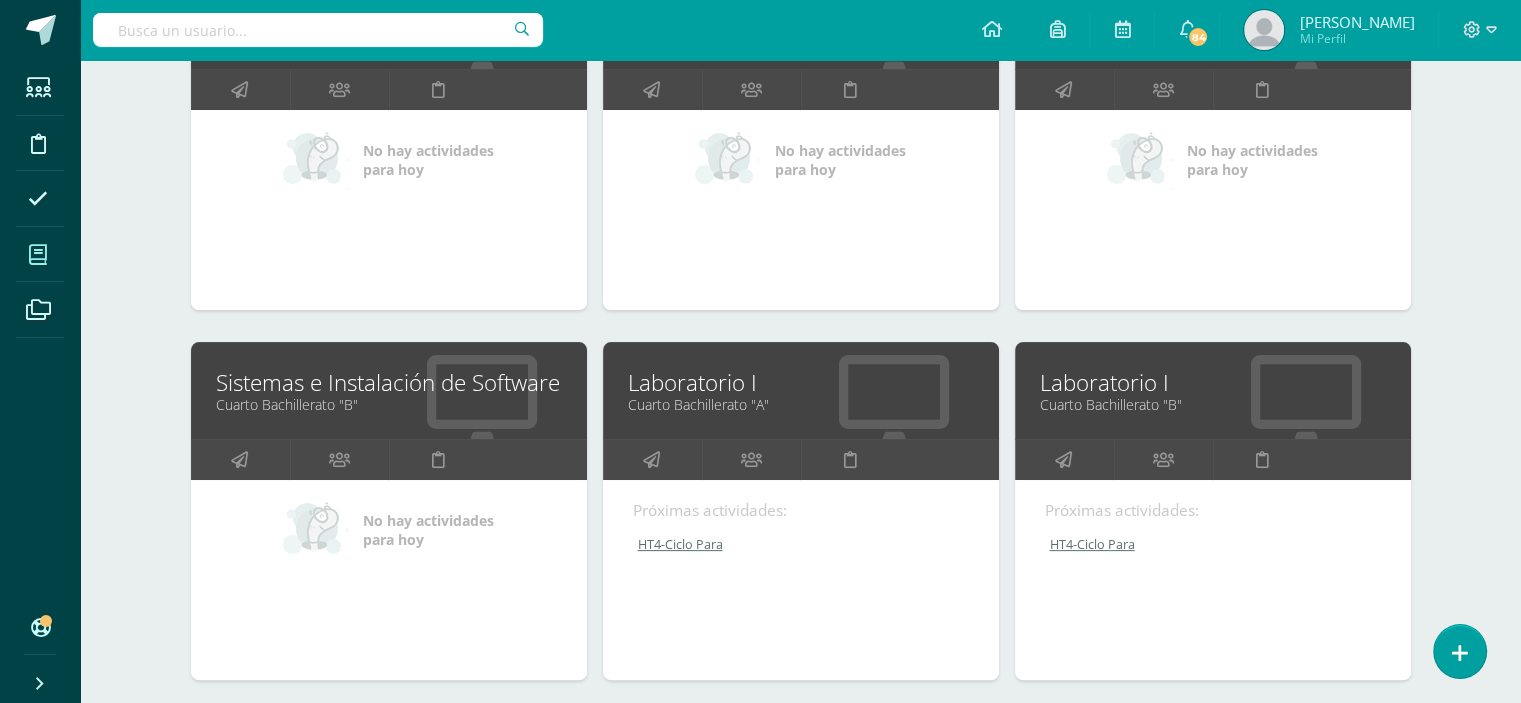 scroll, scrollTop: 200, scrollLeft: 0, axis: vertical 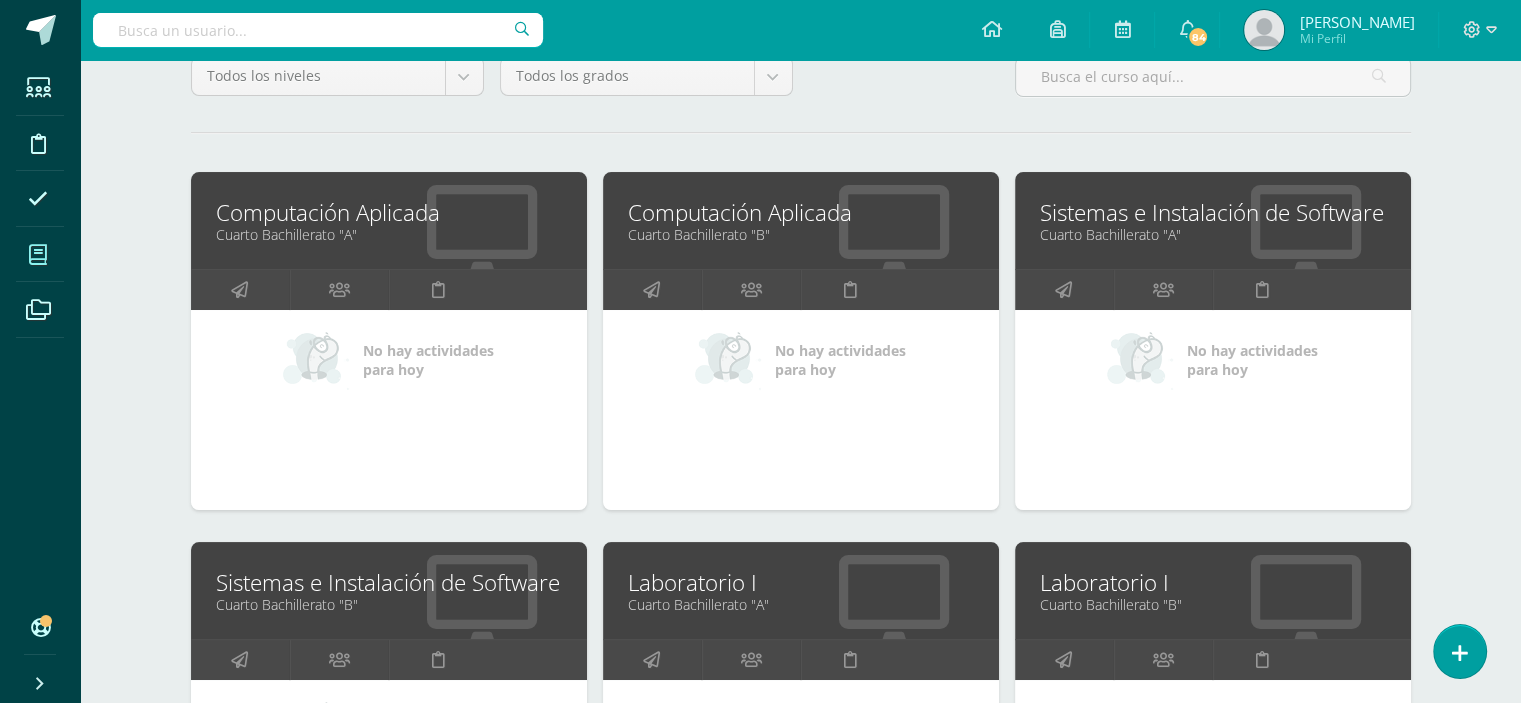 click on "Computación Aplicada" at bounding box center (801, 212) 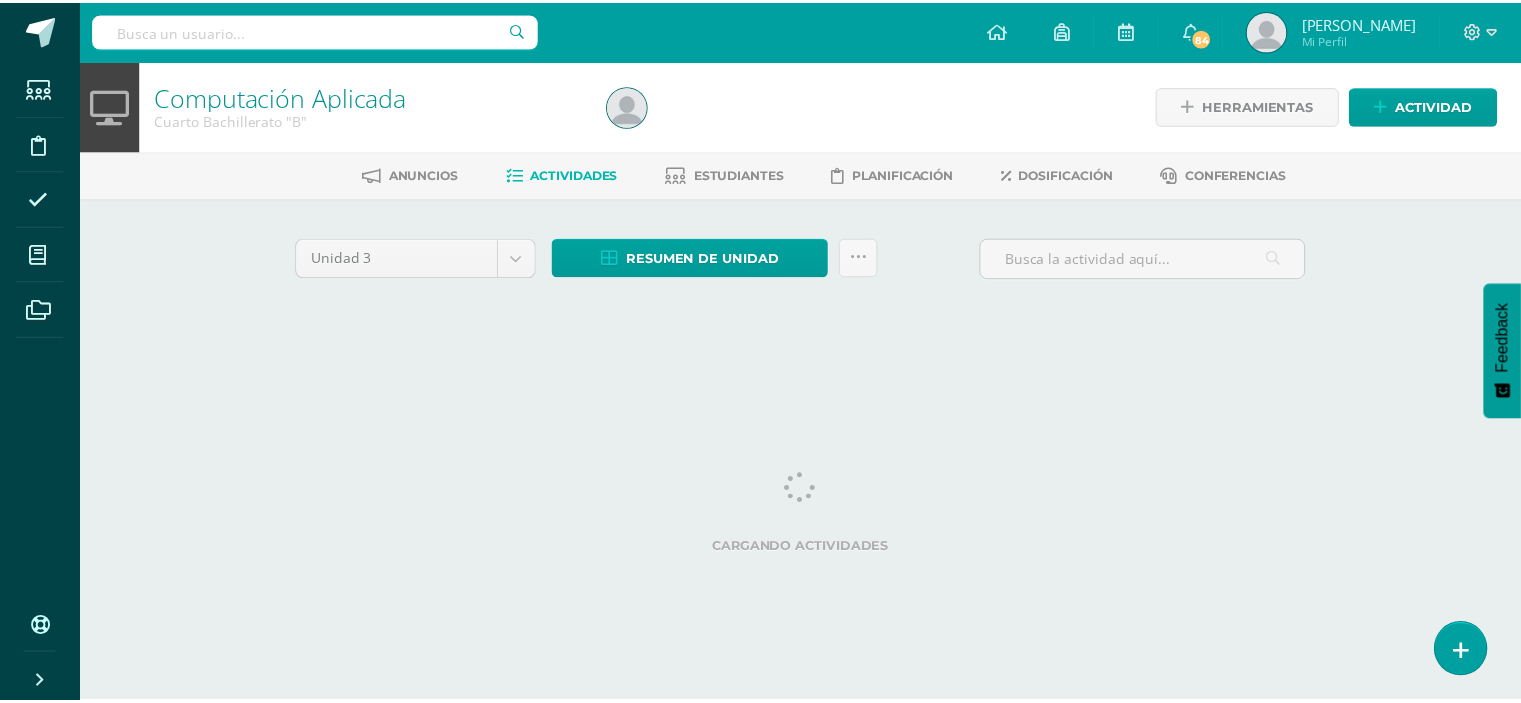 scroll, scrollTop: 0, scrollLeft: 0, axis: both 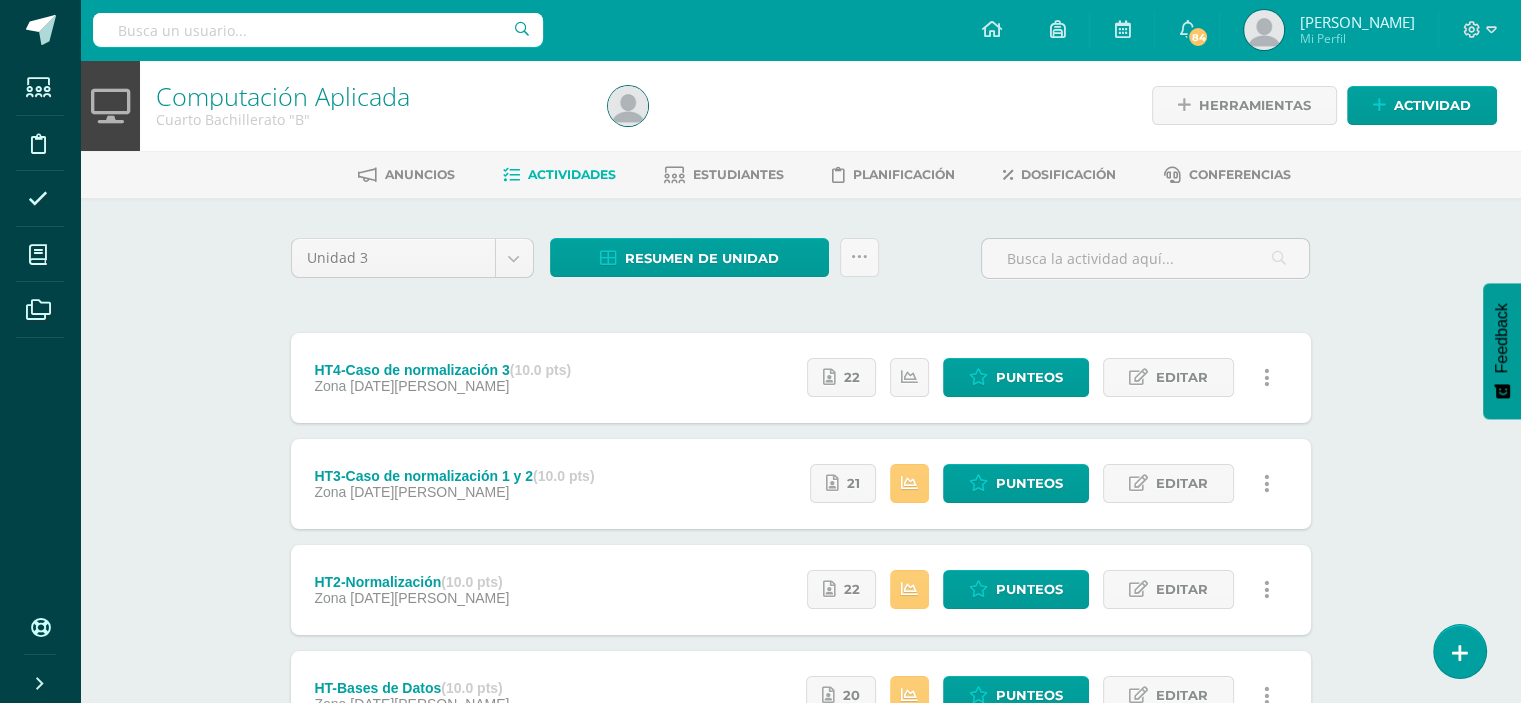 click on "Computación Aplicada
Cuarto Bachillerato "B"
Herramientas
Detalle de asistencias
Actividad
Anuncios
Actividades
Estudiantes
Planificación
Dosificación
Conferencias     Unidad 3                             Unidad 1 Unidad 2 Unidad 3 Unidad 4 Resumen de unidad
Descargar como HTML
Descargar como PDF
Descargar como XLS
Subir actividades en masa
Enviar punteos a revision
Historial de actividad
¿Estás seguro que deseas  Enviar a revisión  las notas de este curso?
Cancelar Creación  y" at bounding box center (800, 467) 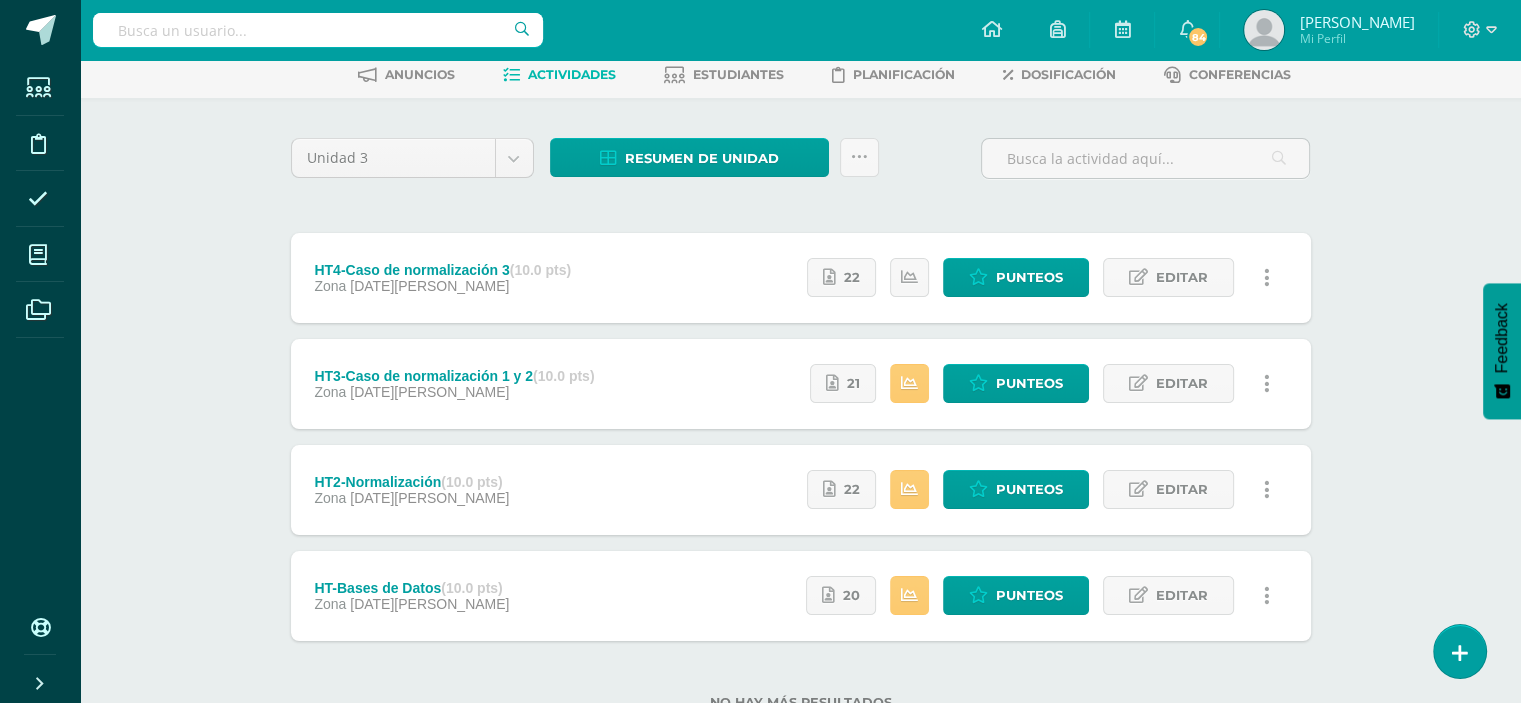 scroll, scrollTop: 0, scrollLeft: 0, axis: both 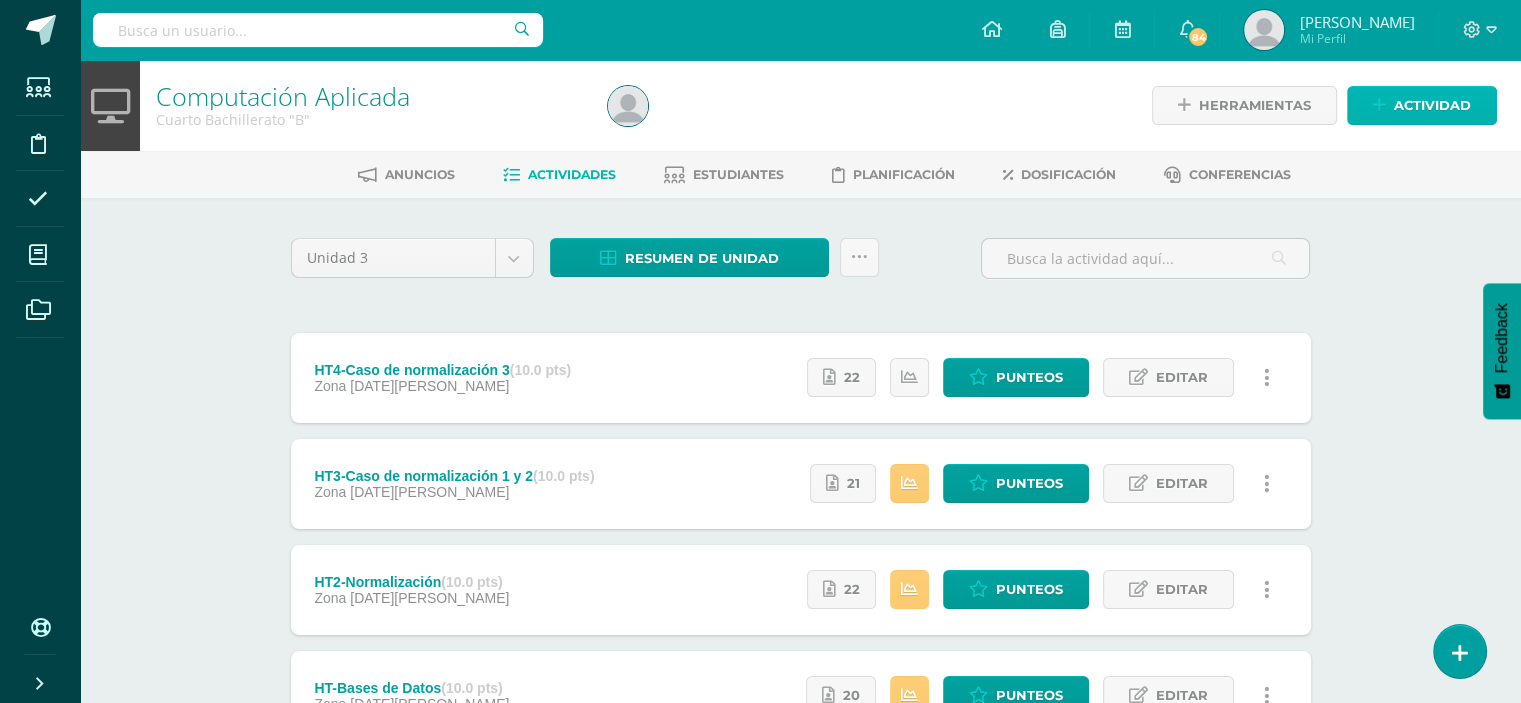 click on "Actividad" at bounding box center [1432, 105] 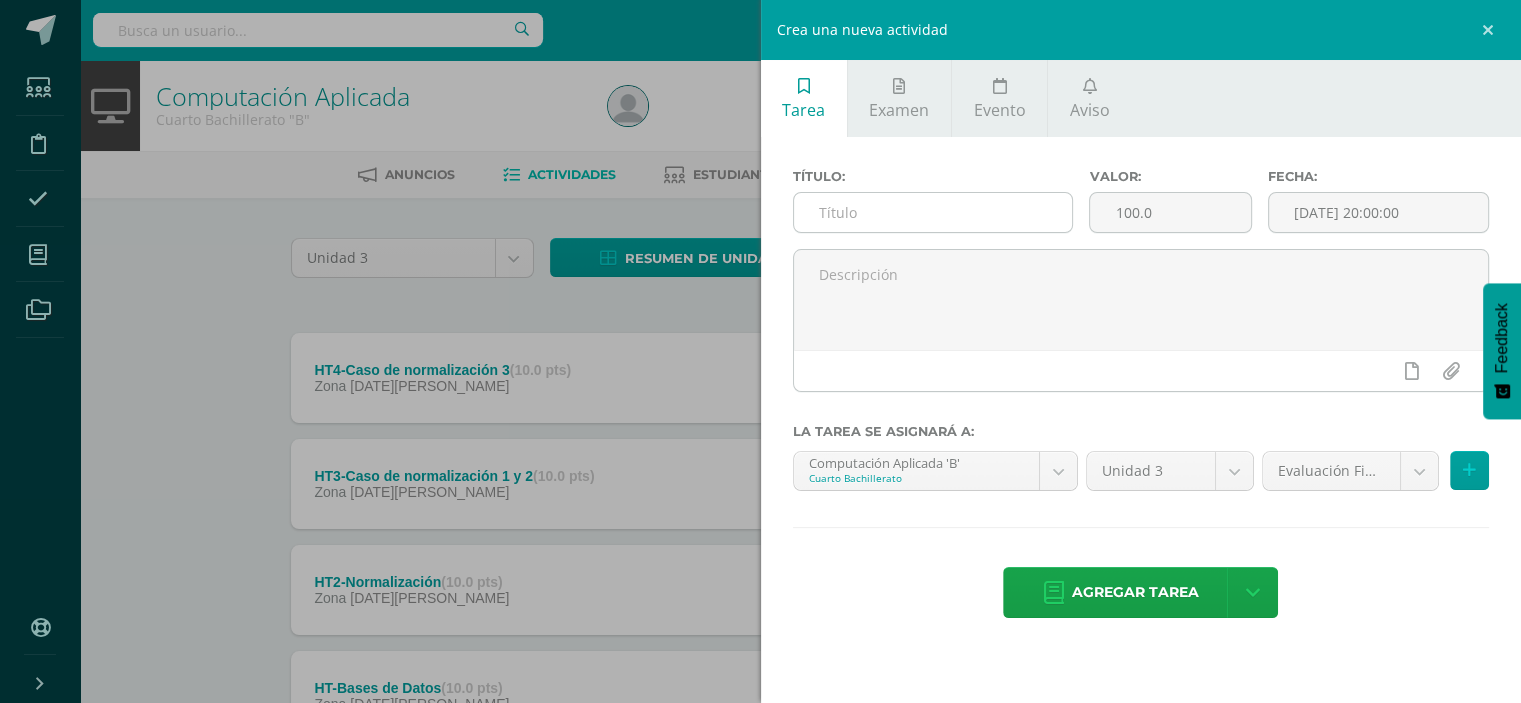 click at bounding box center [933, 212] 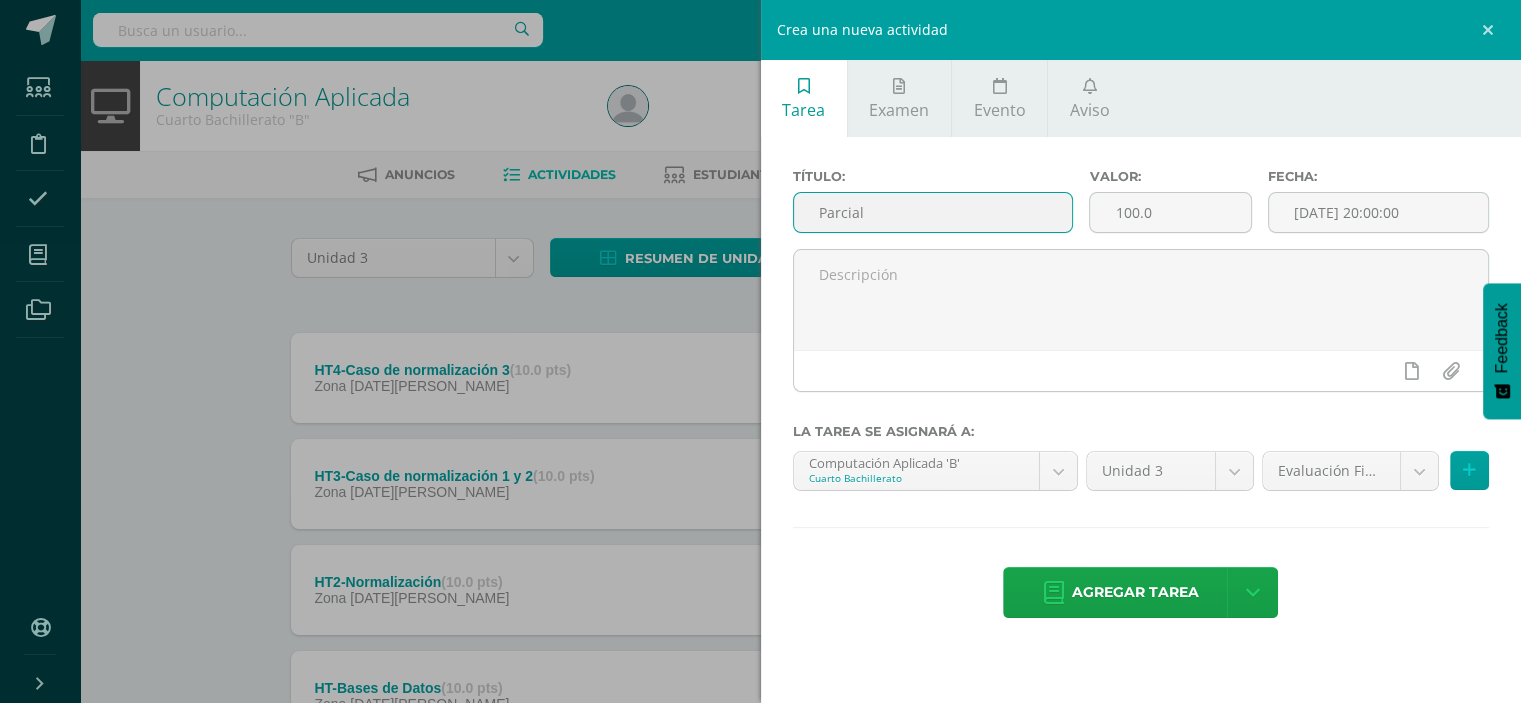 type on "Parcial" 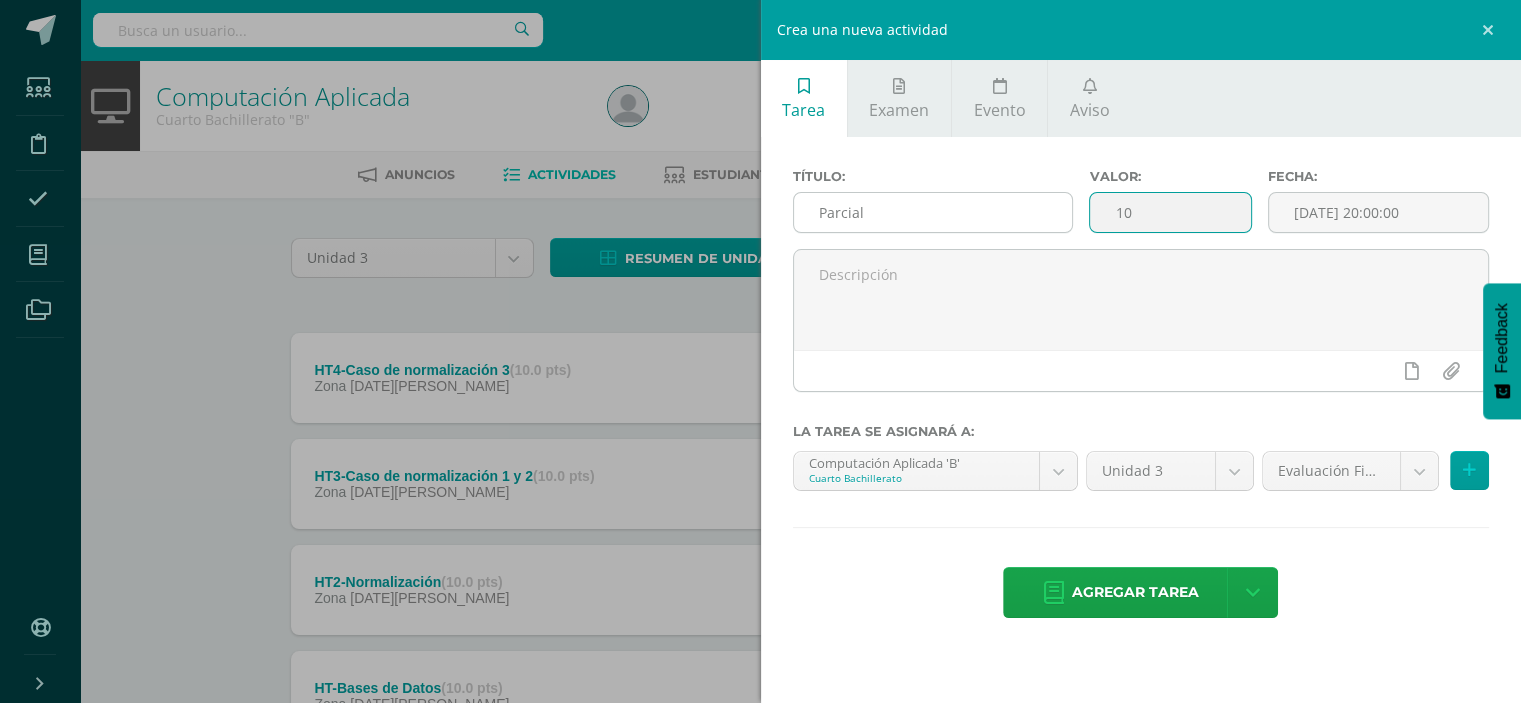 type on "10" 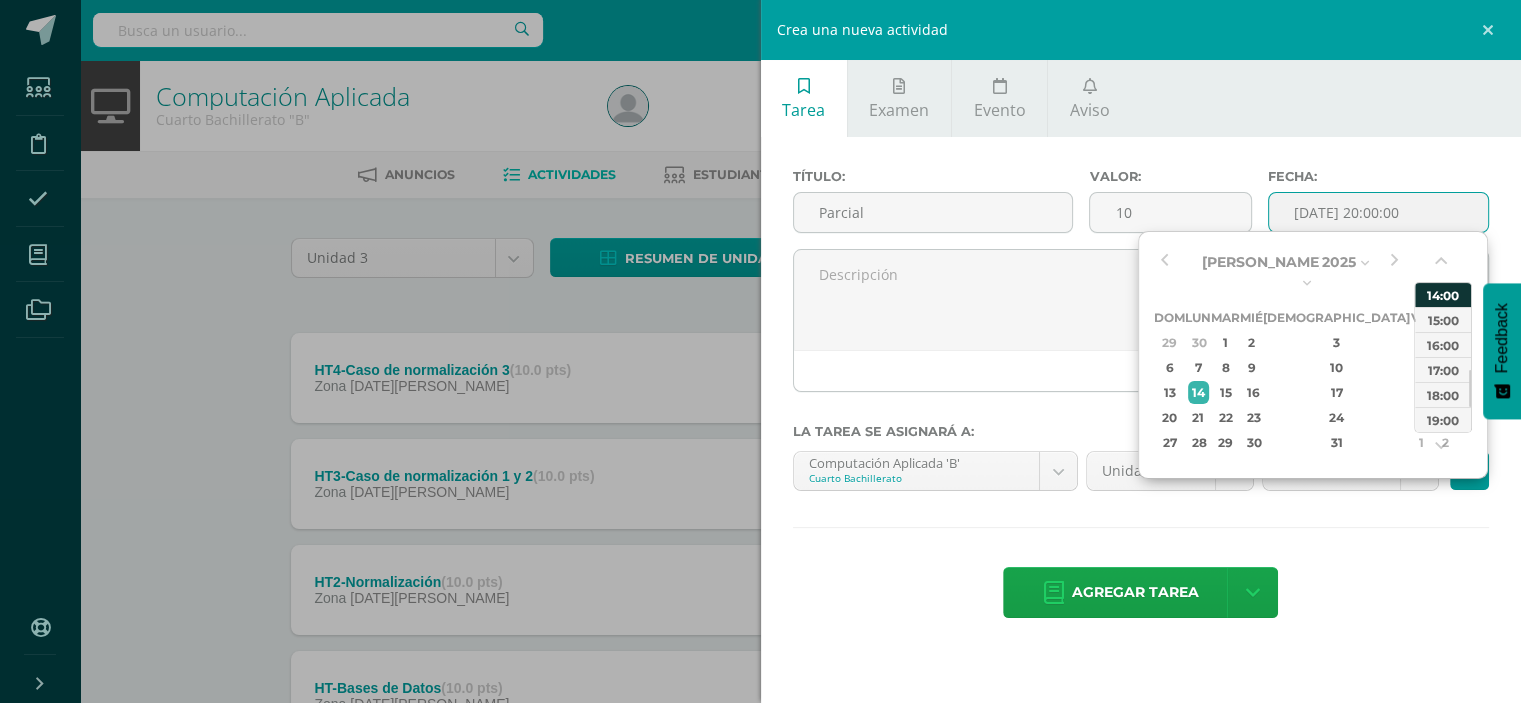 click on "14:00" at bounding box center [1443, 294] 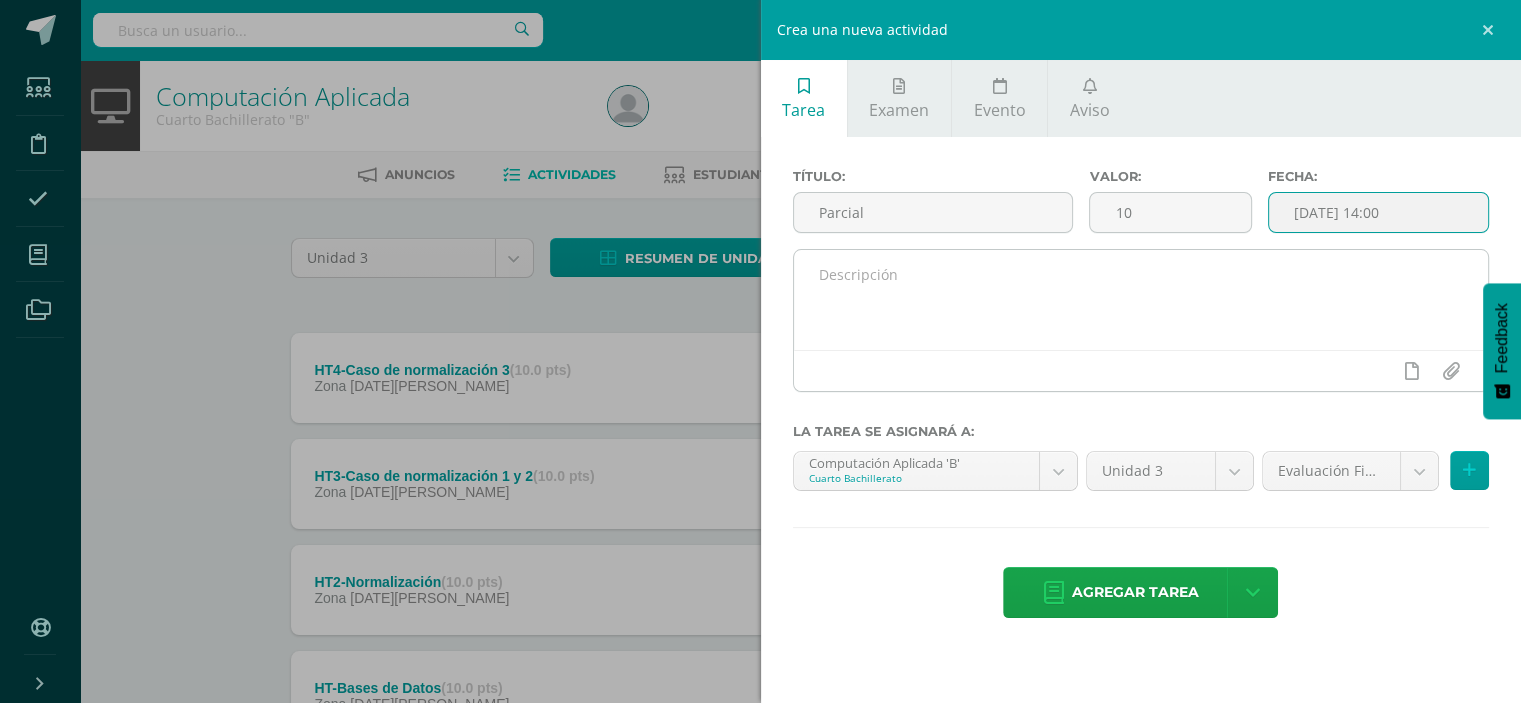 click at bounding box center (1141, 300) 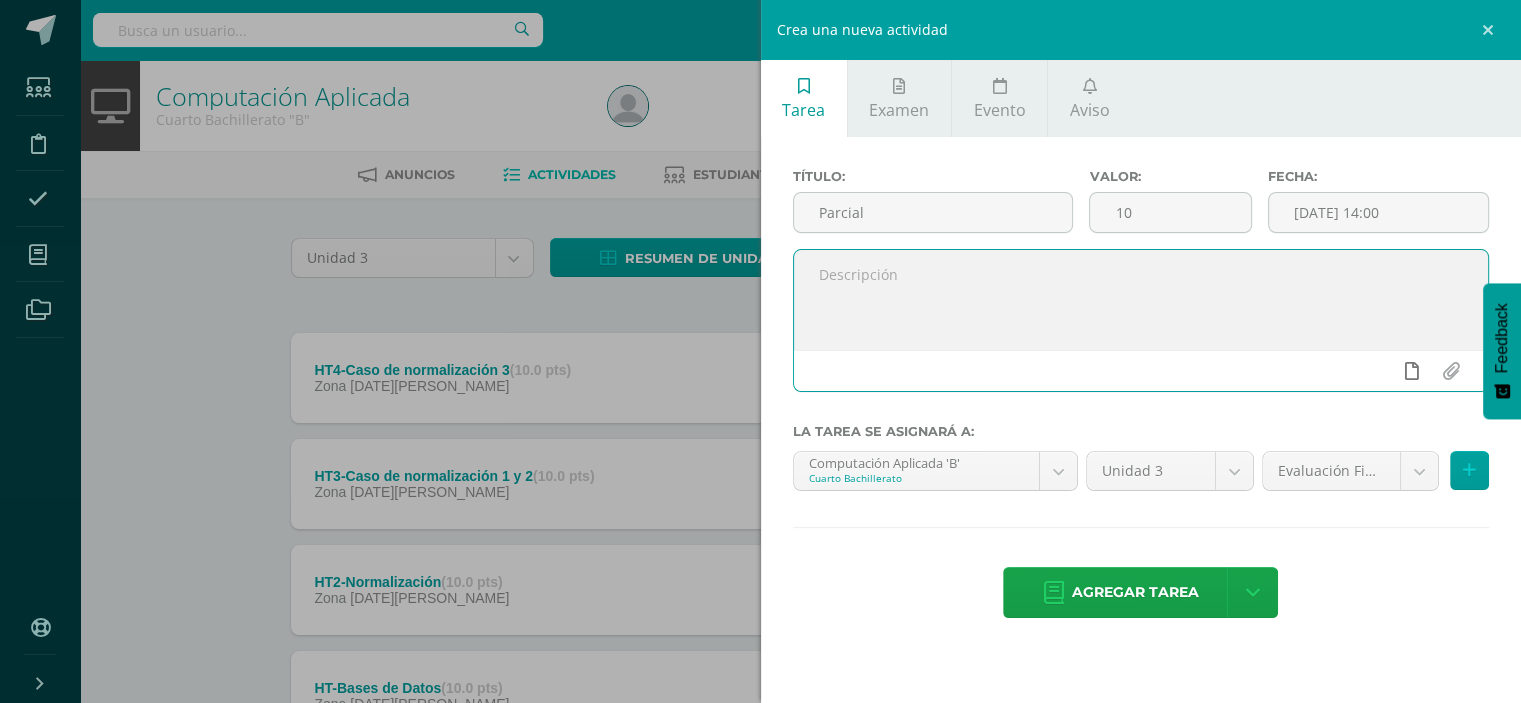 click at bounding box center [1411, 371] 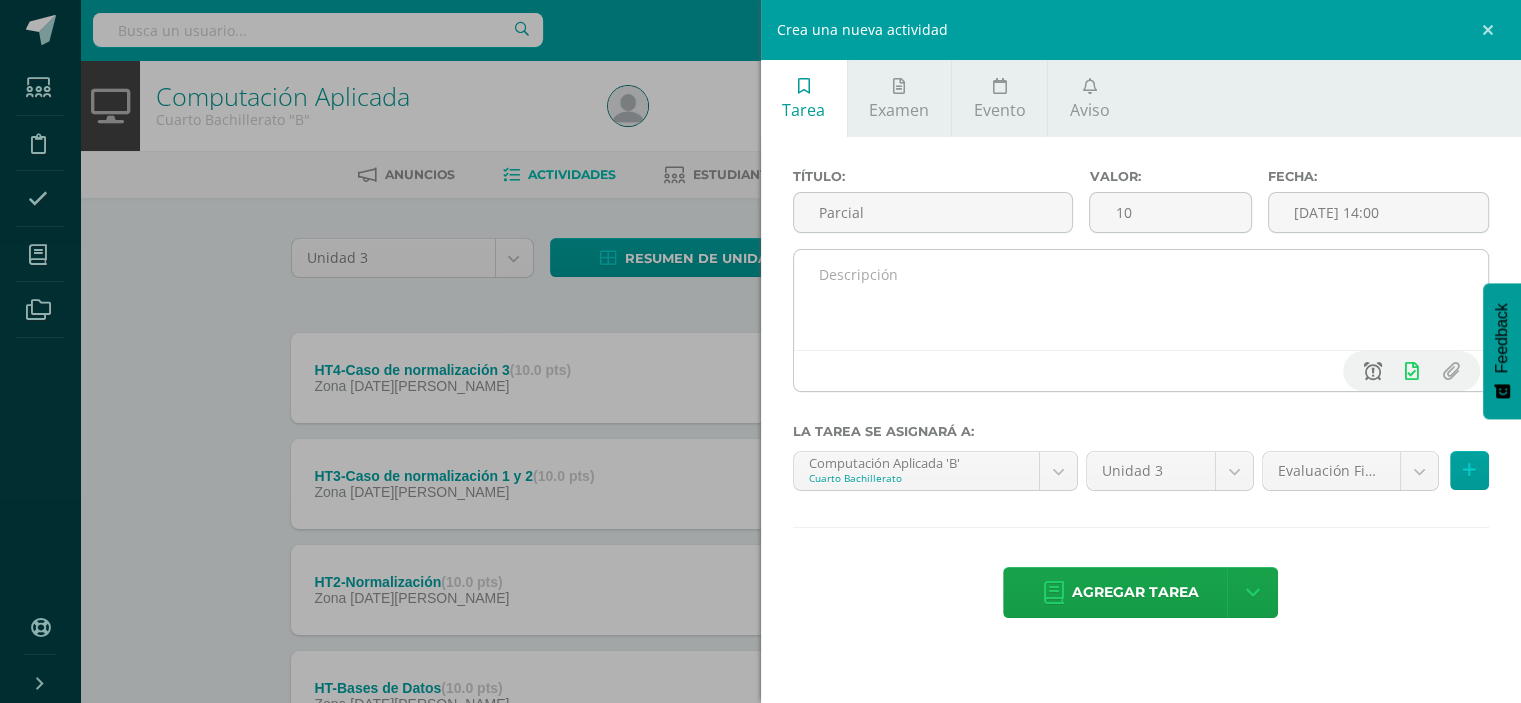 click at bounding box center [1373, 371] 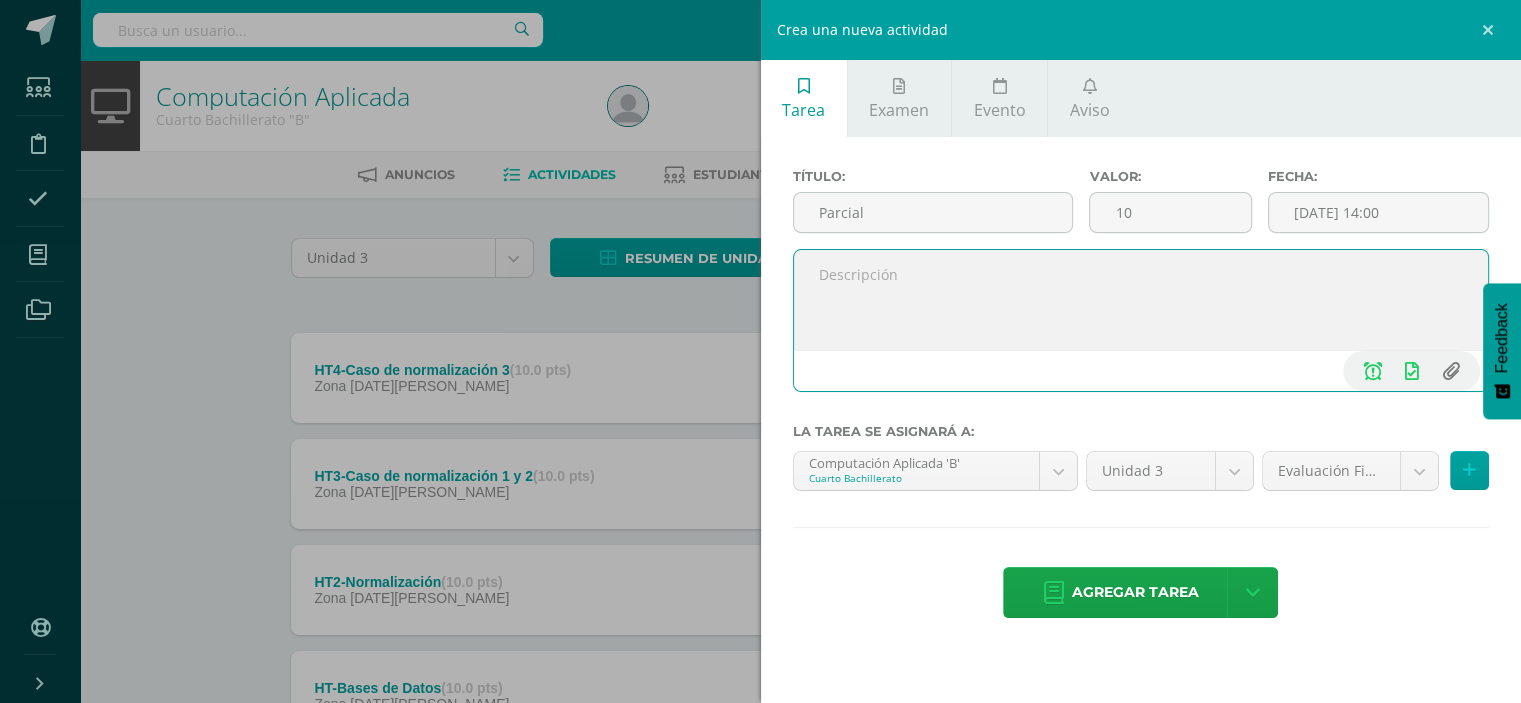 click at bounding box center (1450, 371) 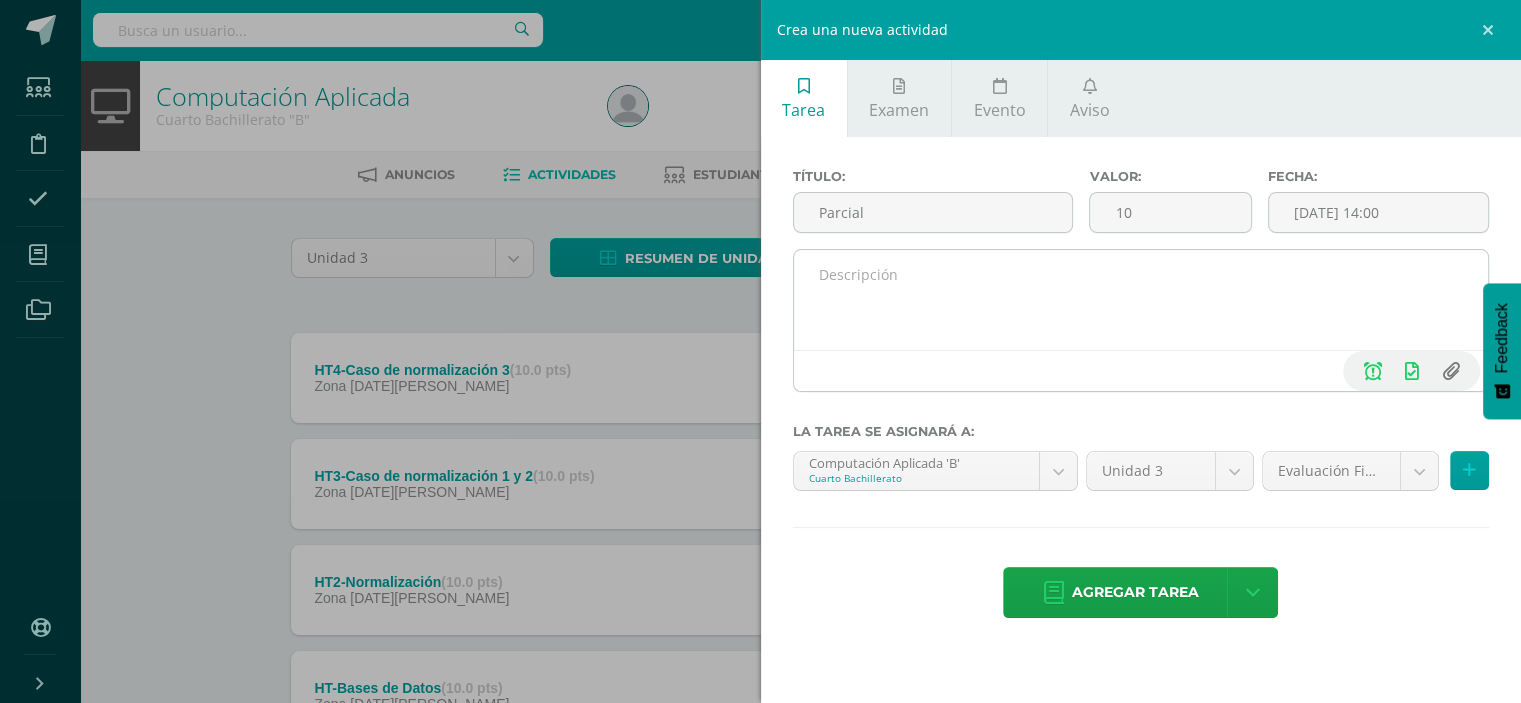 type on "C:\fakepath\NORMALIZACION 4 - LIBROS.xlsx" 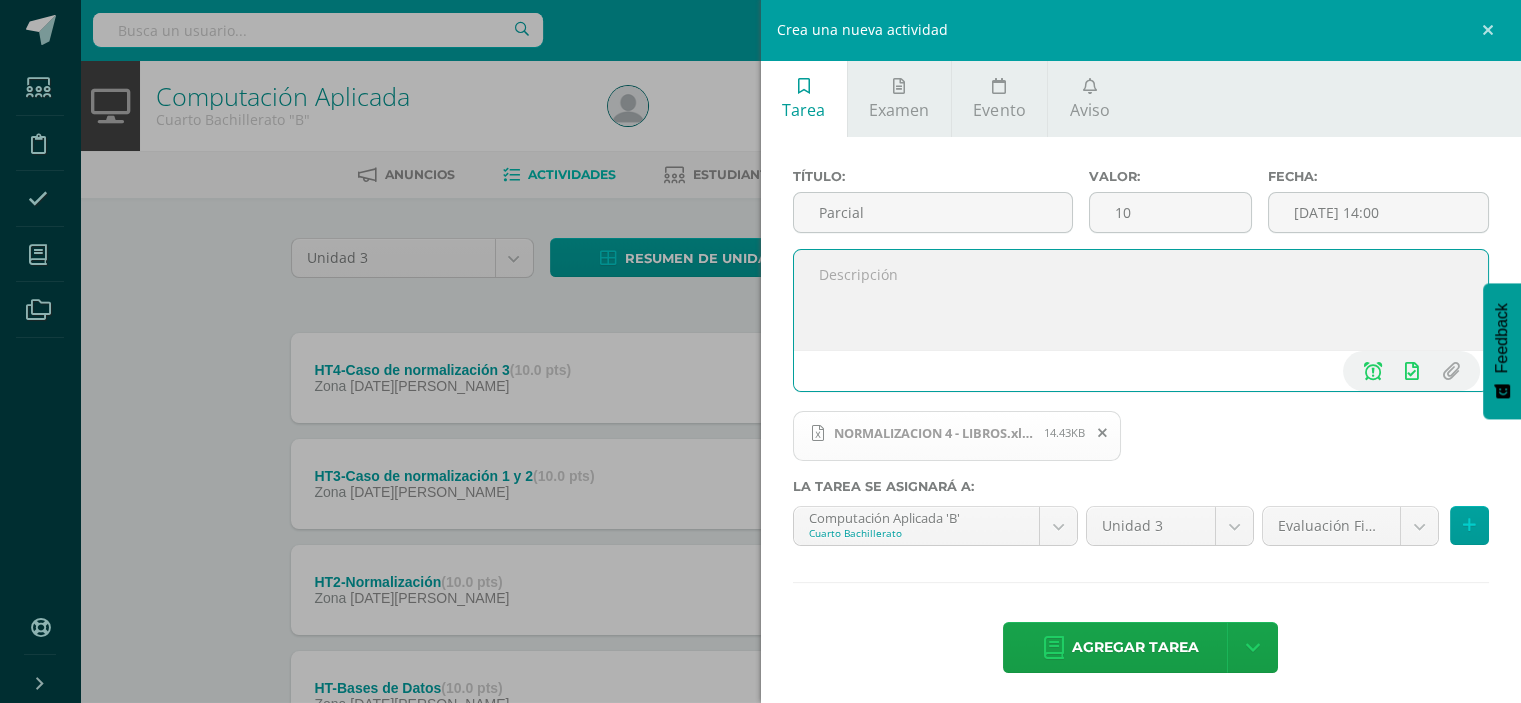 click at bounding box center (1141, 300) 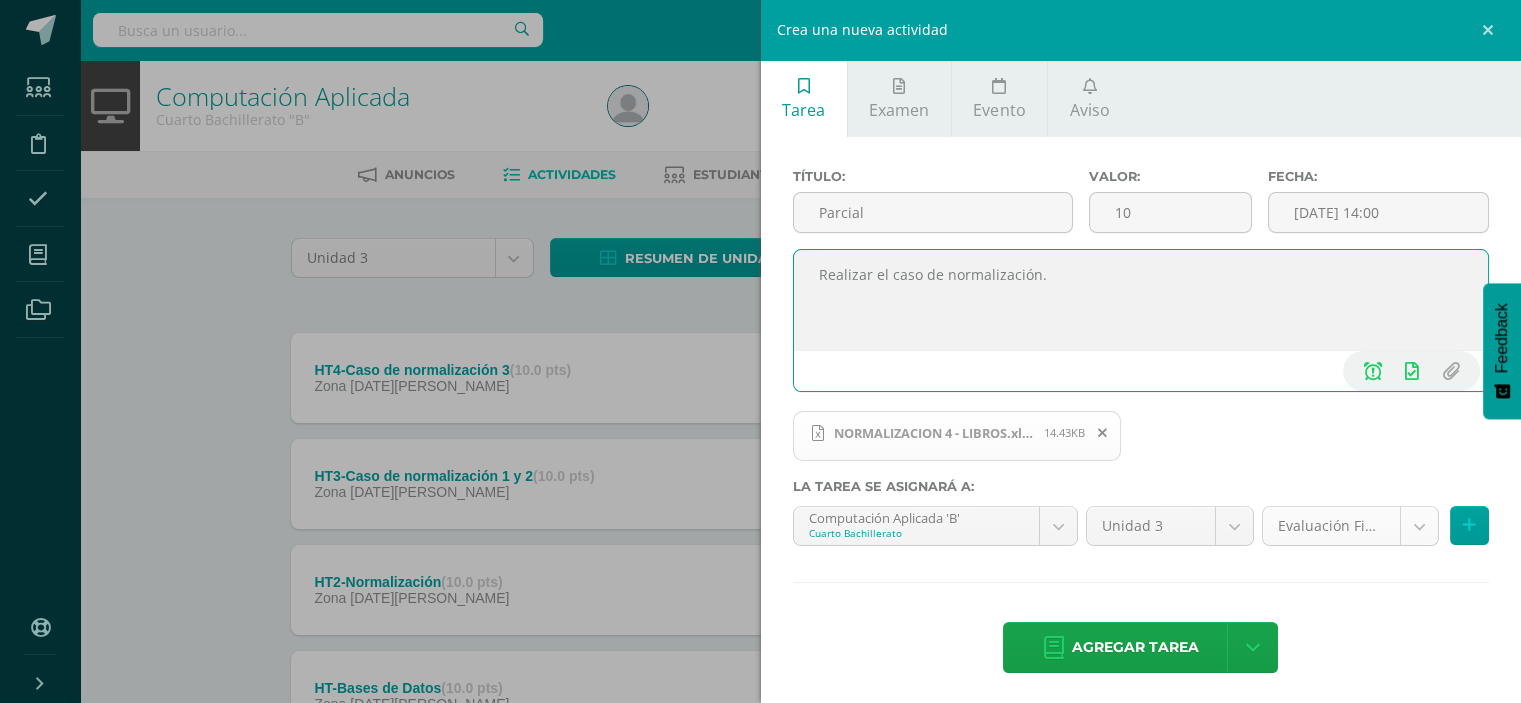 type on "Realizar el caso de normalización." 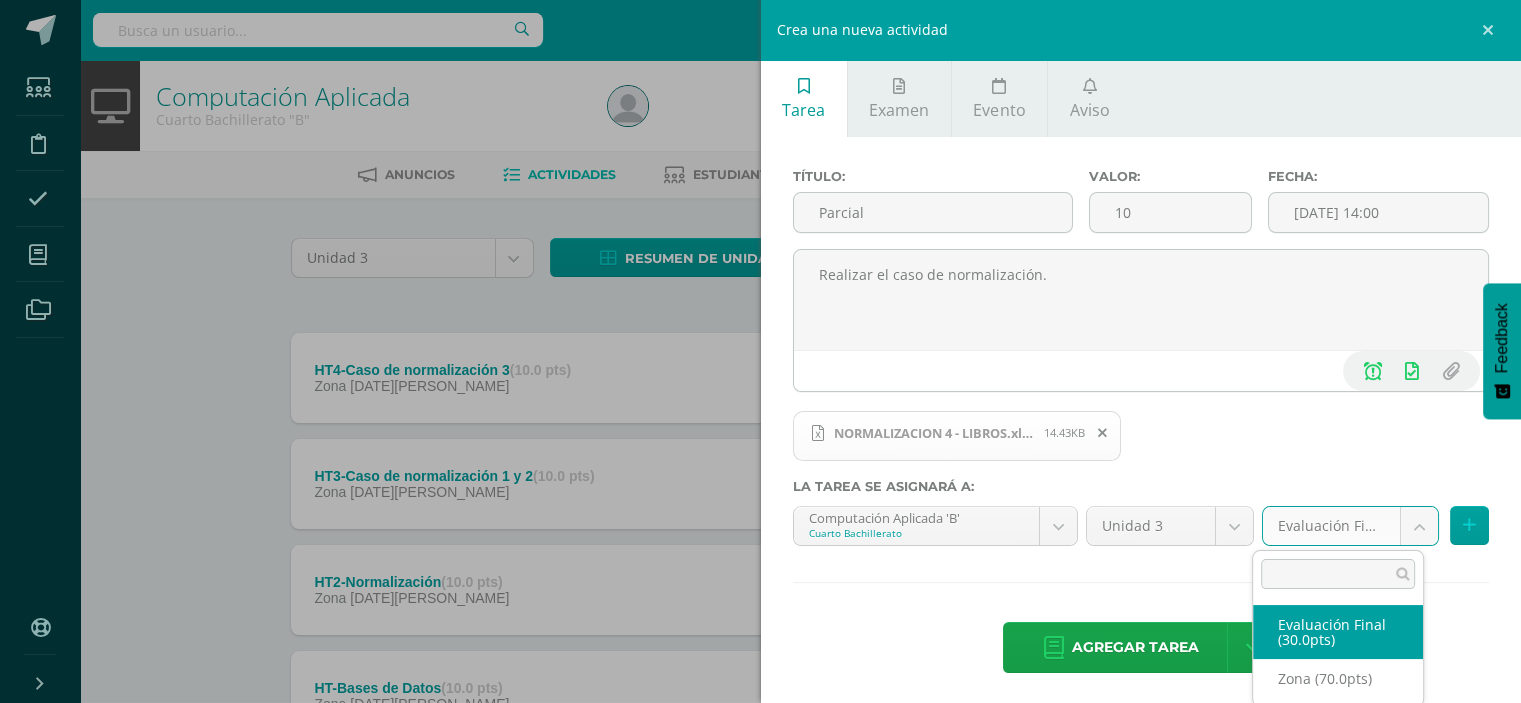 click on "Estudiantes Disciplina Asistencia Mis cursos Archivos Soporte
Centro de ayuda
Últimas actualizaciones
10+ Cerrar panel
Computación Aplicada
Cuarto
Bachillerato
"A"
Actividades Estudiantes Planificación Dosificación
Laboratorio I
Cuarto
Bachillerato
"A"
Actividades Estudiantes Planificación Dosificación
Sistemas e Instalación de Software
Cuarto
Bachillerato
"A"
Actividades Estudiantes Planificación Dosificación
Computación Aplicada
Actividades Mi Perfil" at bounding box center (760, 437) 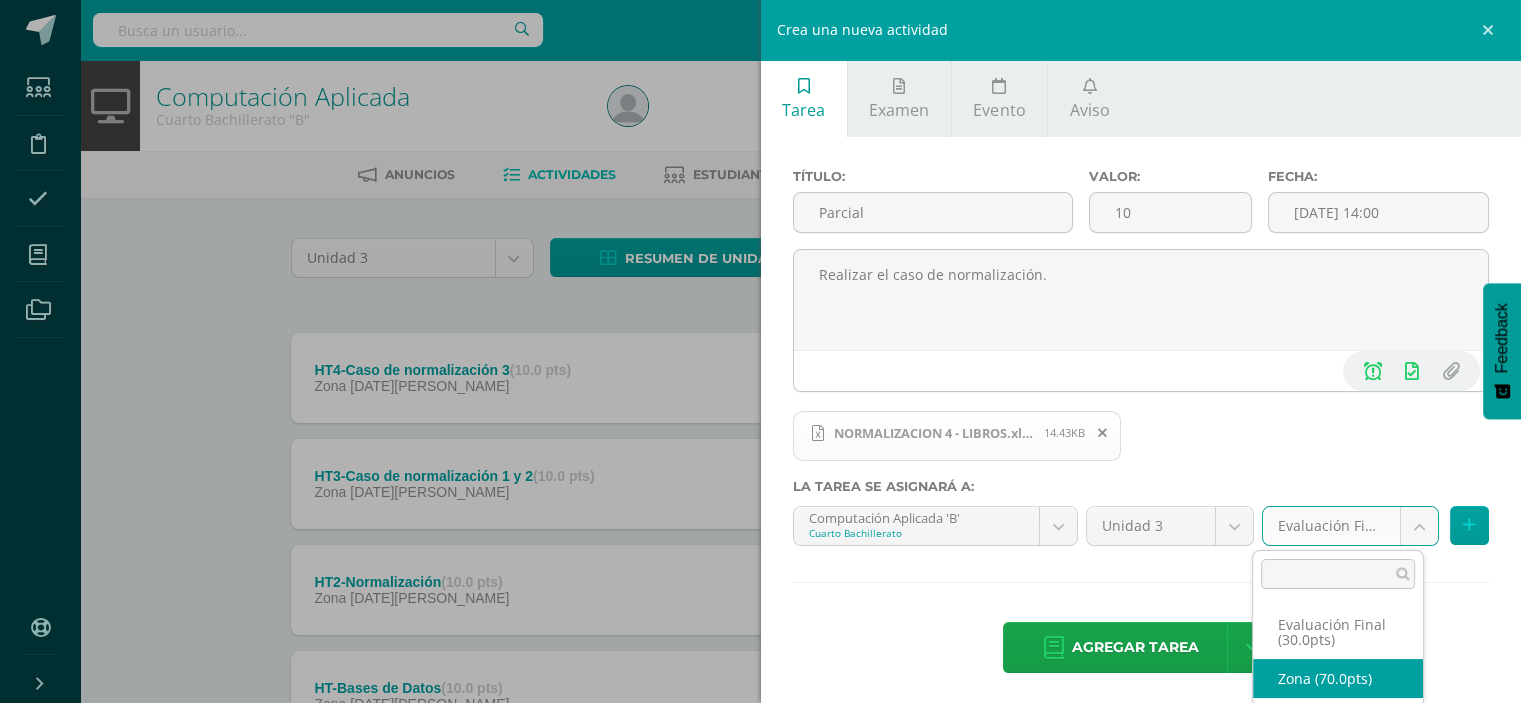select on "41817" 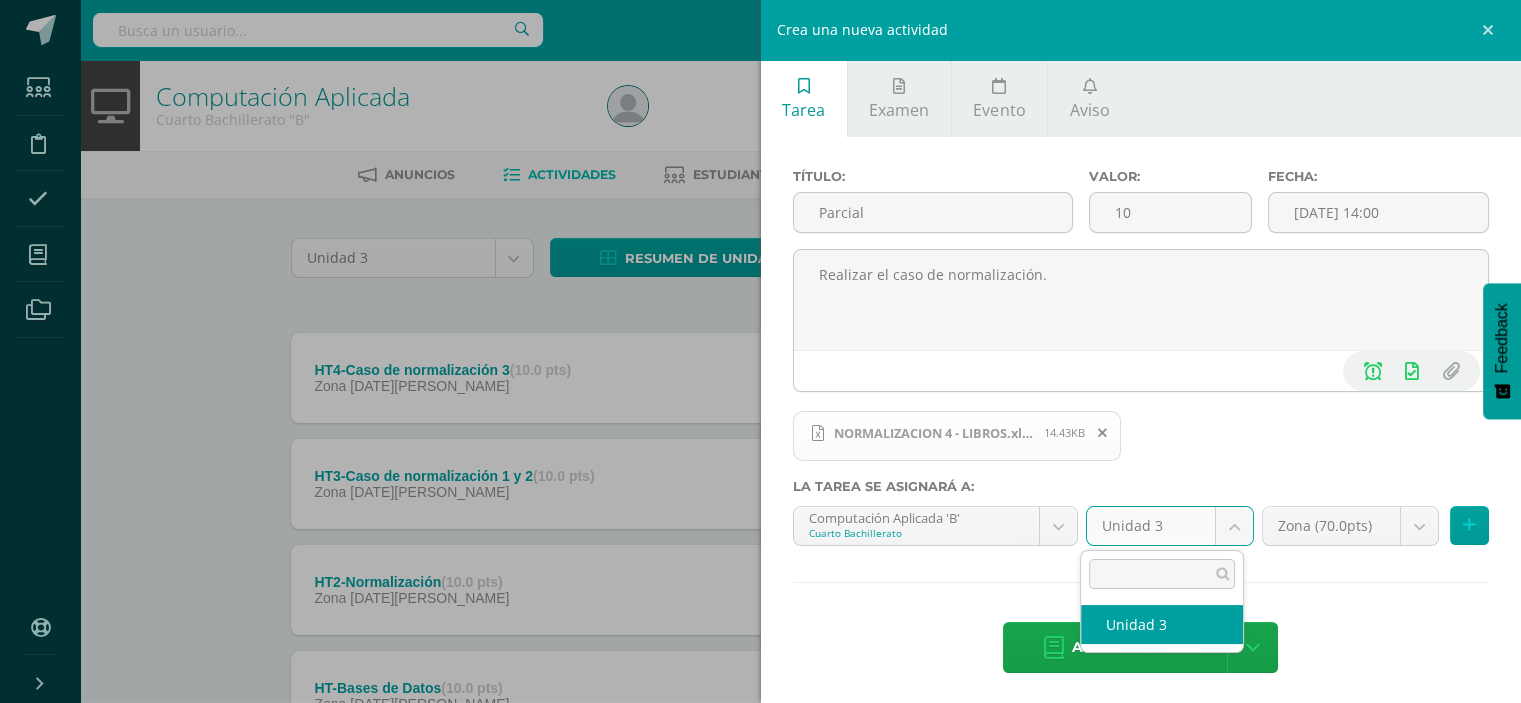 click on "Estudiantes Disciplina Asistencia Mis cursos Archivos Soporte
Centro de ayuda
Últimas actualizaciones
10+ Cerrar panel
Computación Aplicada
Cuarto
Bachillerato
"A"
Actividades Estudiantes Planificación Dosificación
Laboratorio I
Cuarto
Bachillerato
"A"
Actividades Estudiantes Planificación Dosificación
Sistemas e Instalación de Software
Cuarto
Bachillerato
"A"
Actividades Estudiantes Planificación Dosificación
Computación Aplicada
Actividades Mi Perfil" at bounding box center [760, 437] 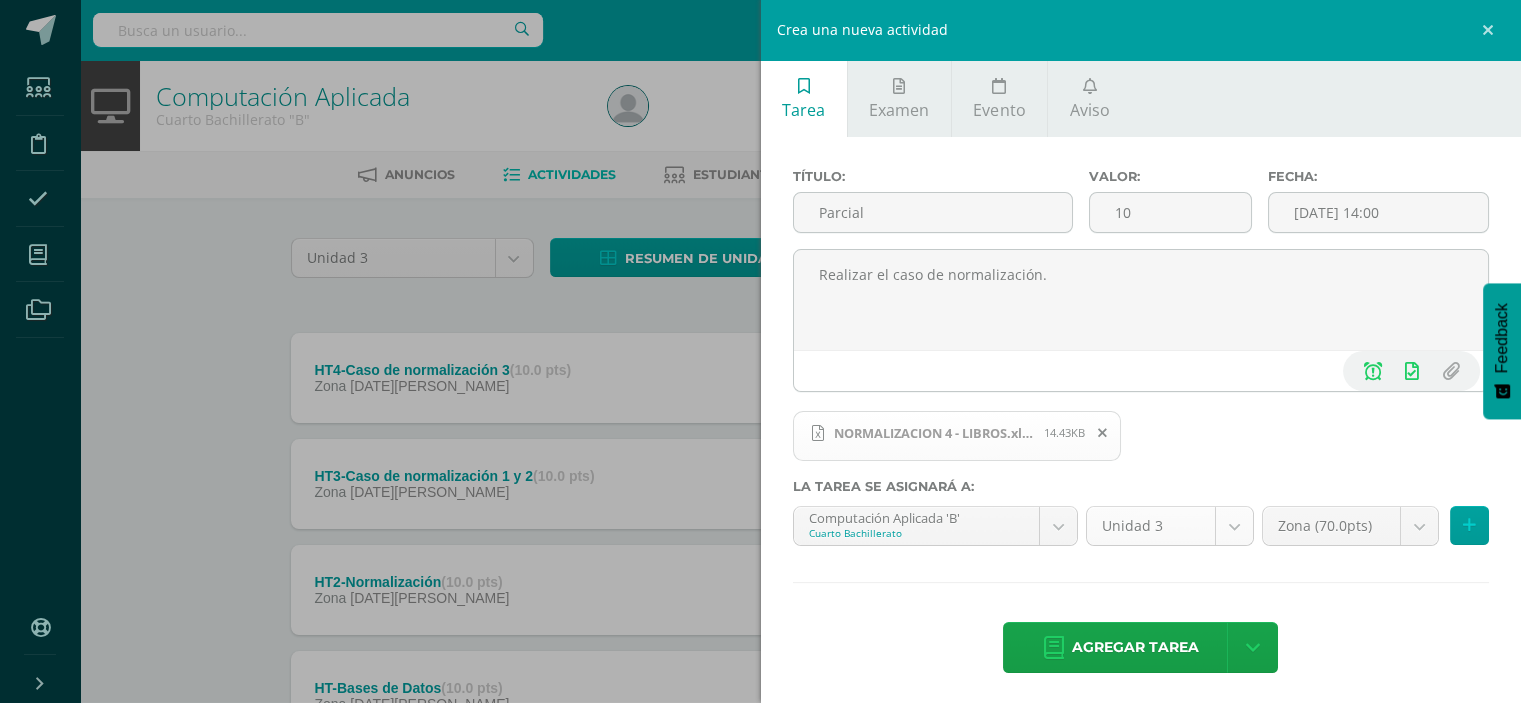 click on "Estudiantes Disciplina Asistencia Mis cursos Archivos Soporte
Centro de ayuda
Últimas actualizaciones
10+ Cerrar panel
Computación Aplicada
Cuarto
Bachillerato
"A"
Actividades Estudiantes Planificación Dosificación
Laboratorio I
Cuarto
Bachillerato
"A"
Actividades Estudiantes Planificación Dosificación
Sistemas e Instalación de Software
Cuarto
Bachillerato
"A"
Actividades Estudiantes Planificación Dosificación
Computación Aplicada
Actividades Mi Perfil" at bounding box center (760, 437) 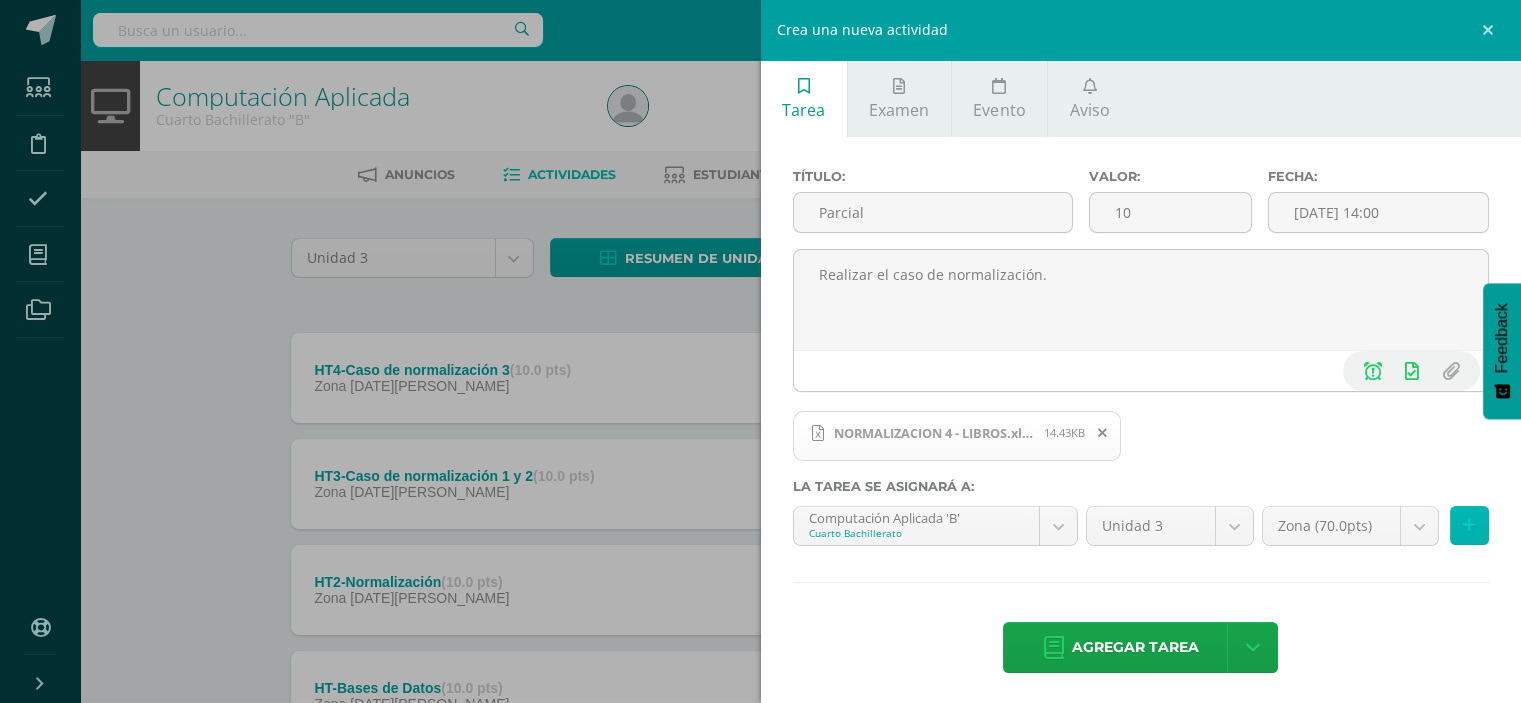 click at bounding box center (1469, 525) 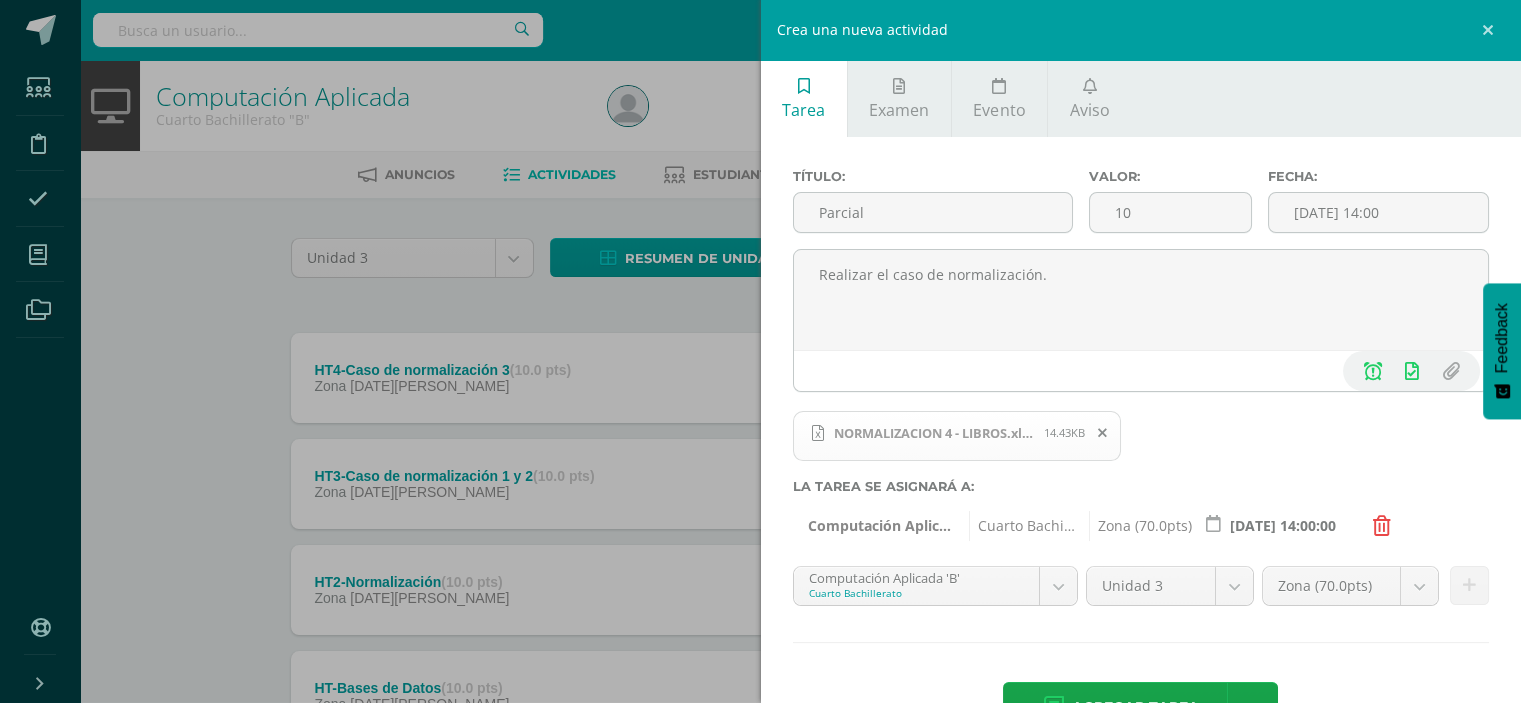 scroll, scrollTop: 64, scrollLeft: 0, axis: vertical 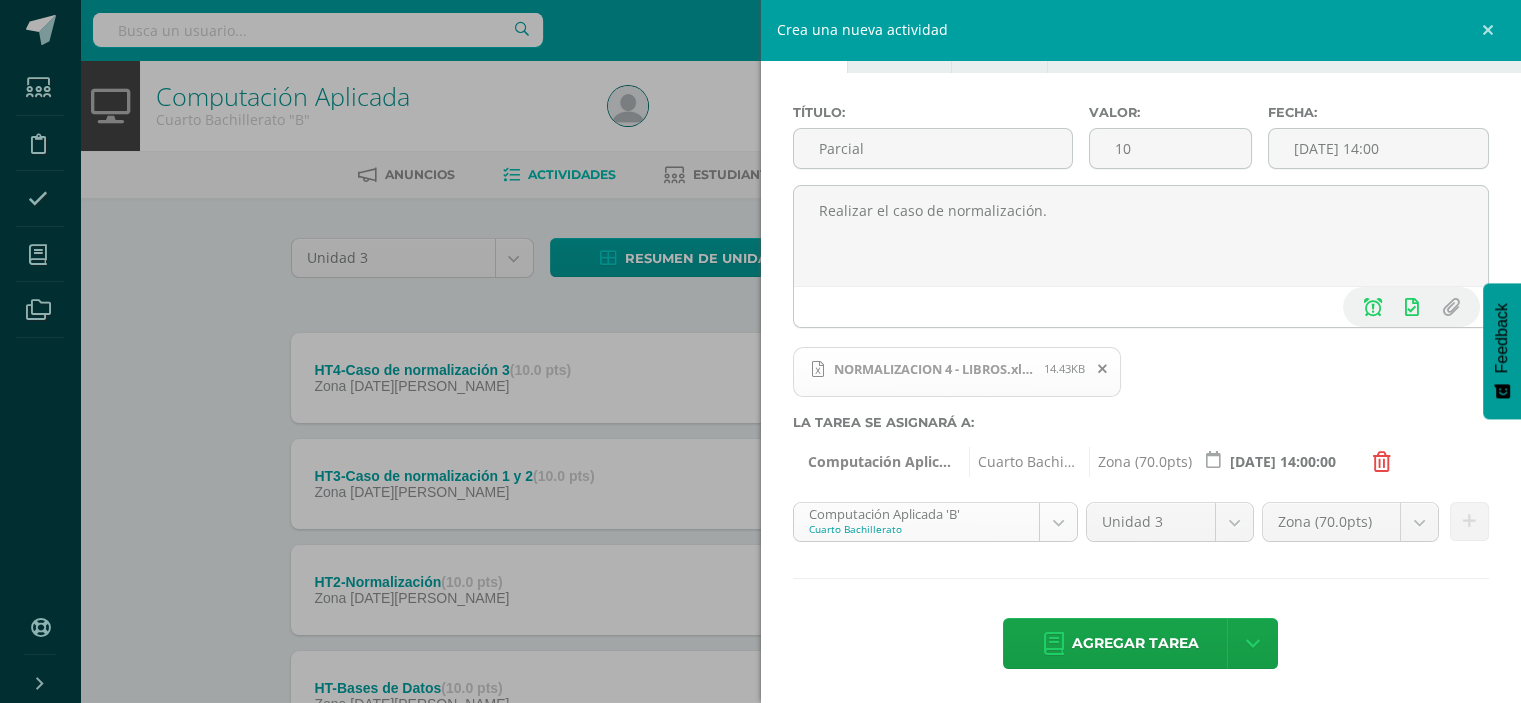 click on "Estudiantes Disciplina Asistencia Mis cursos Archivos Soporte
Centro de ayuda
Últimas actualizaciones
10+ Cerrar panel
Computación Aplicada
Cuarto
Bachillerato
"A"
Actividades Estudiantes Planificación Dosificación
Laboratorio I
Cuarto
Bachillerato
"A"
Actividades Estudiantes Planificación Dosificación
Sistemas e Instalación de Software
Cuarto
Bachillerato
"A"
Actividades Estudiantes Planificación Dosificación
Computación Aplicada
Actividades Mi Perfil" at bounding box center (760, 437) 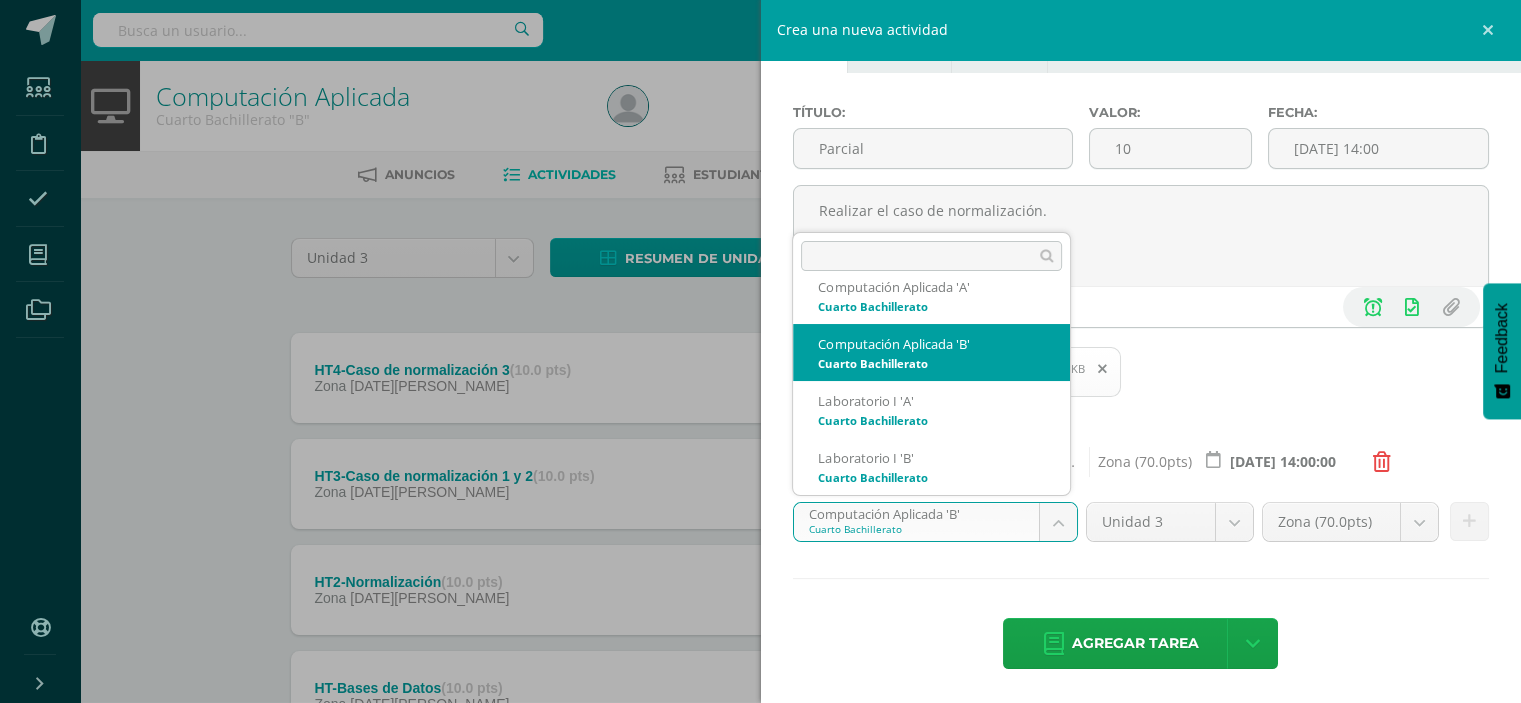 scroll, scrollTop: 0, scrollLeft: 0, axis: both 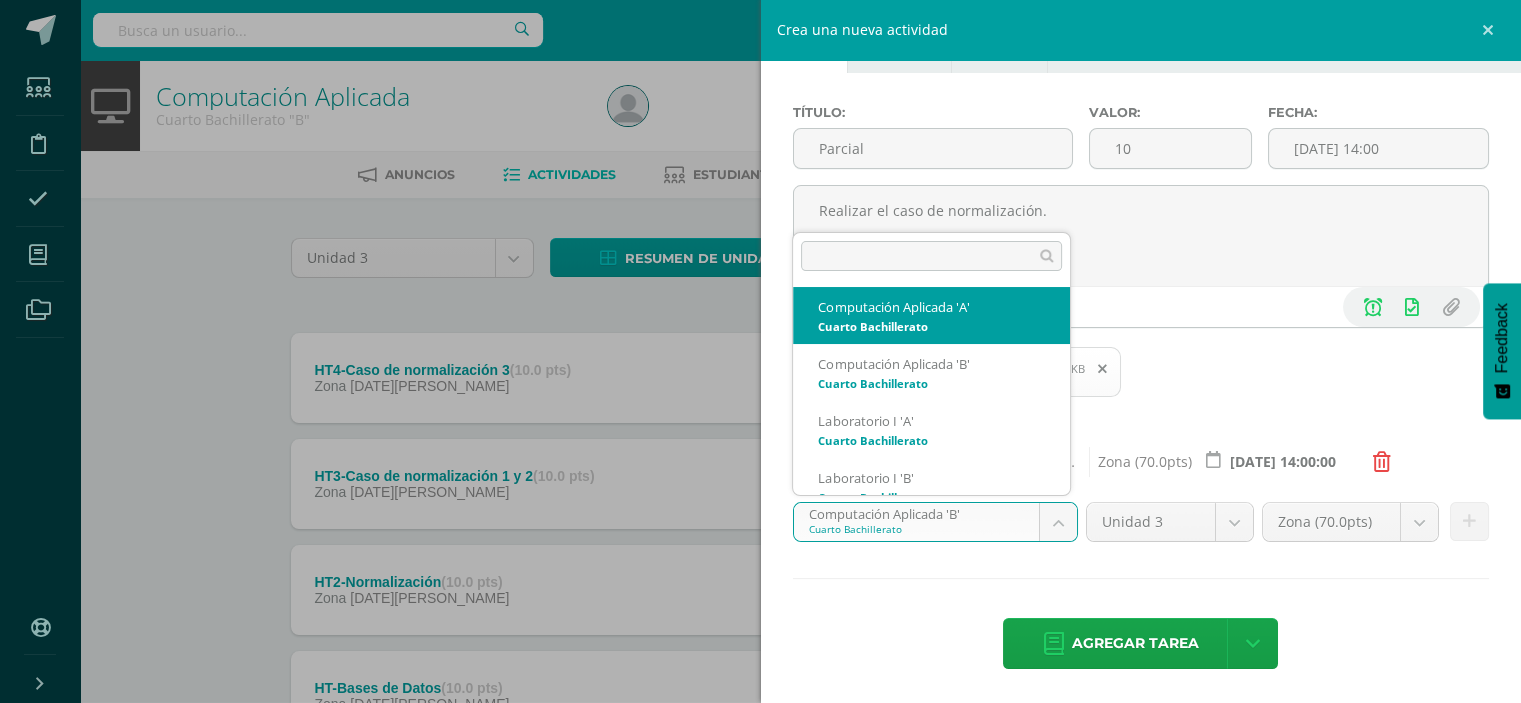 select on "30066" 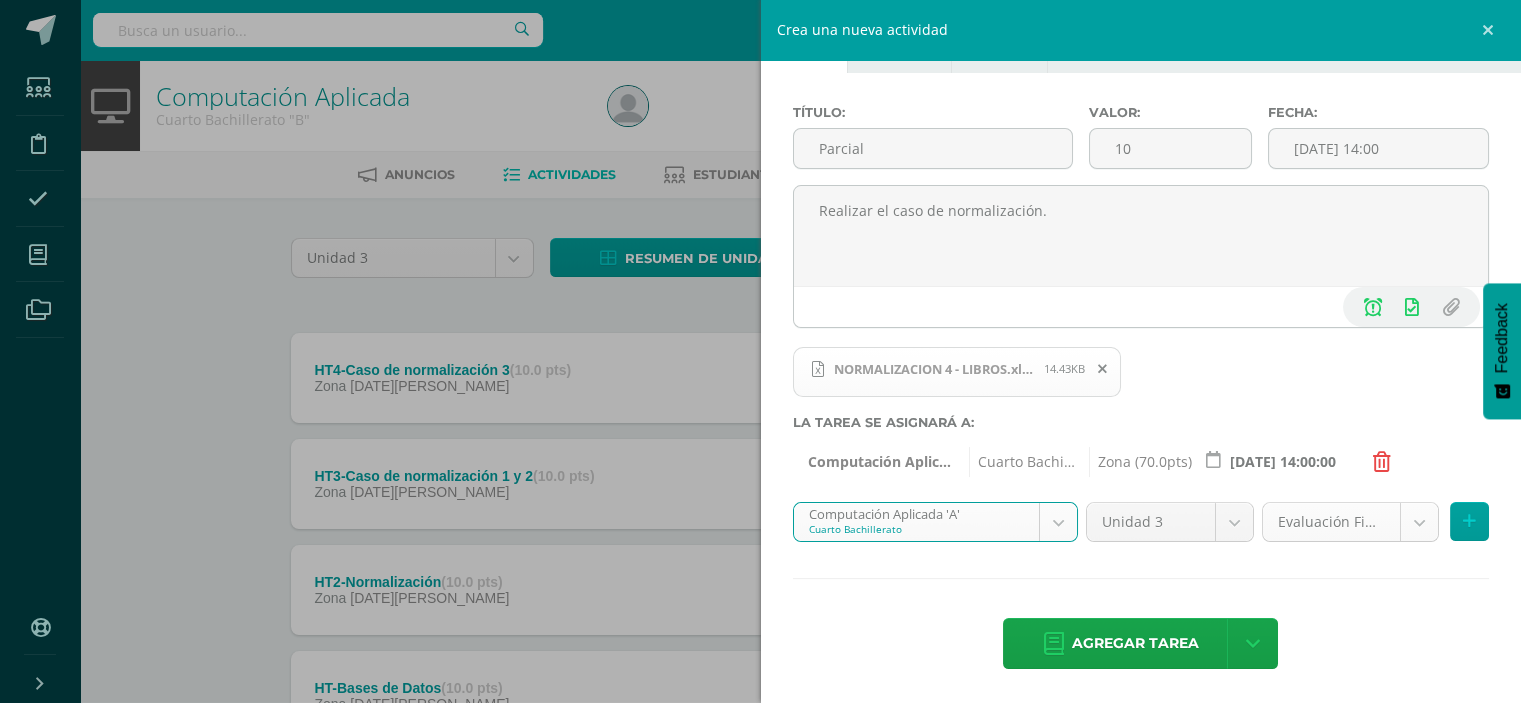 click on "Estudiantes Disciplina Asistencia Mis cursos Archivos Soporte
Centro de ayuda
Últimas actualizaciones
10+ Cerrar panel
Computación Aplicada
Cuarto
Bachillerato
"A"
Actividades Estudiantes Planificación Dosificación
Laboratorio I
Cuarto
Bachillerato
"A"
Actividades Estudiantes Planificación Dosificación
Sistemas e Instalación de Software
Cuarto
Bachillerato
"A"
Actividades Estudiantes Planificación Dosificación
Computación Aplicada
Actividades Mi Perfil" at bounding box center [760, 437] 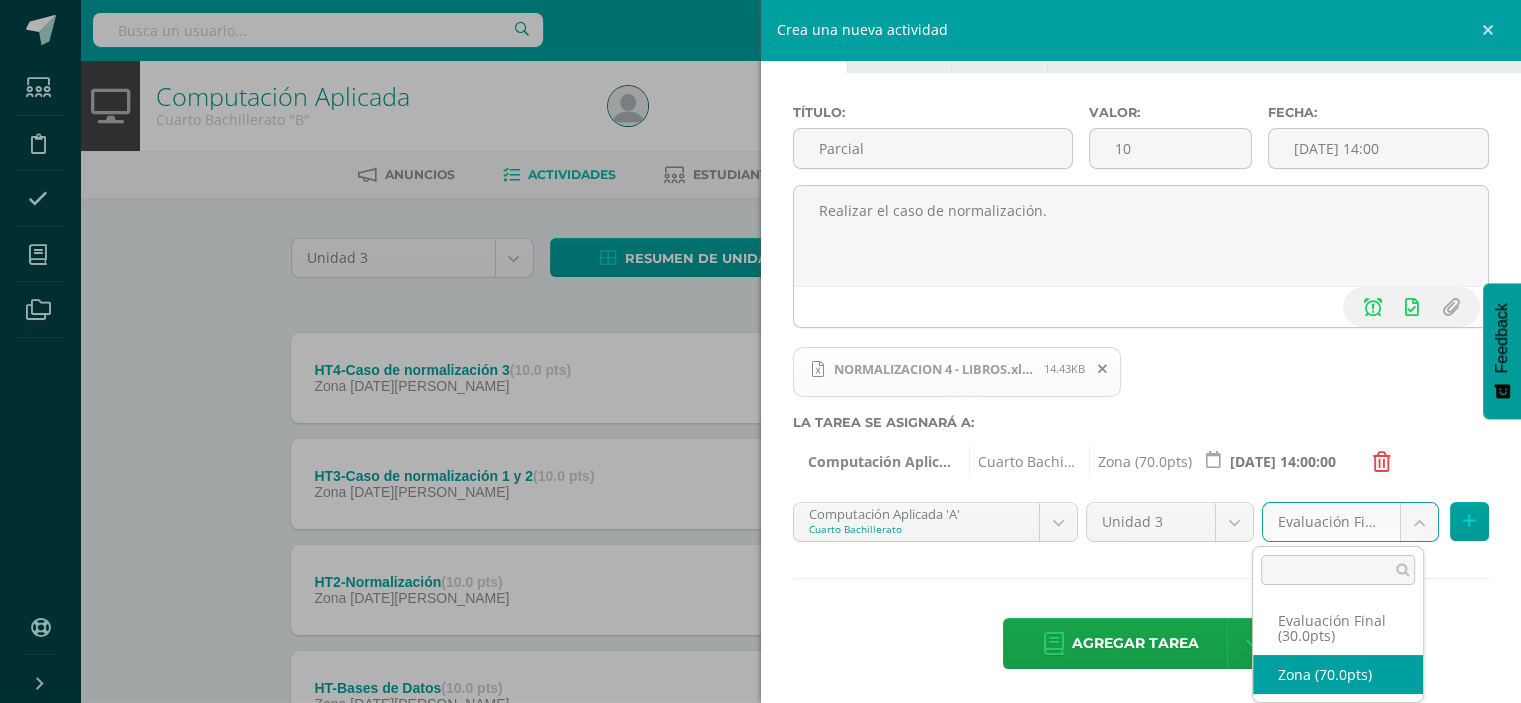 select on "41815" 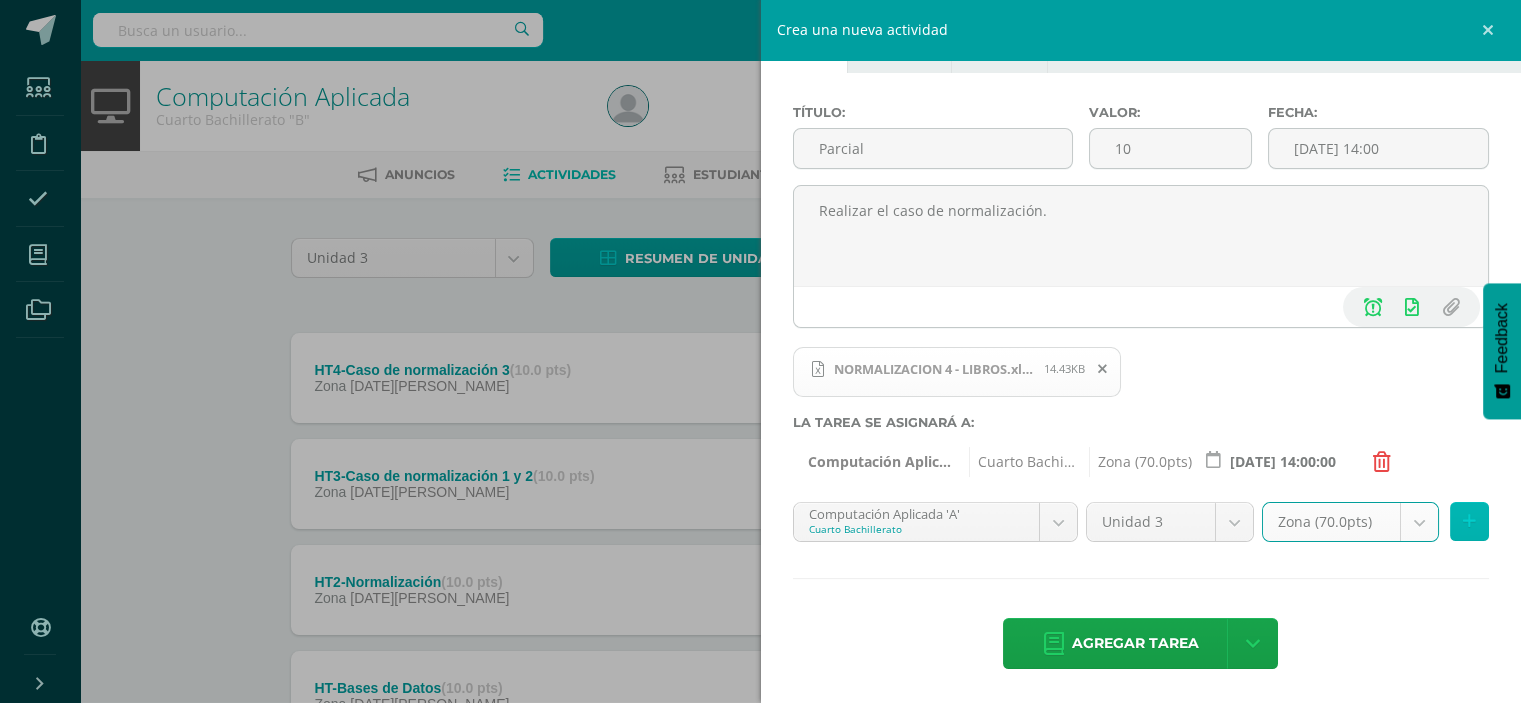 click at bounding box center [1469, 521] 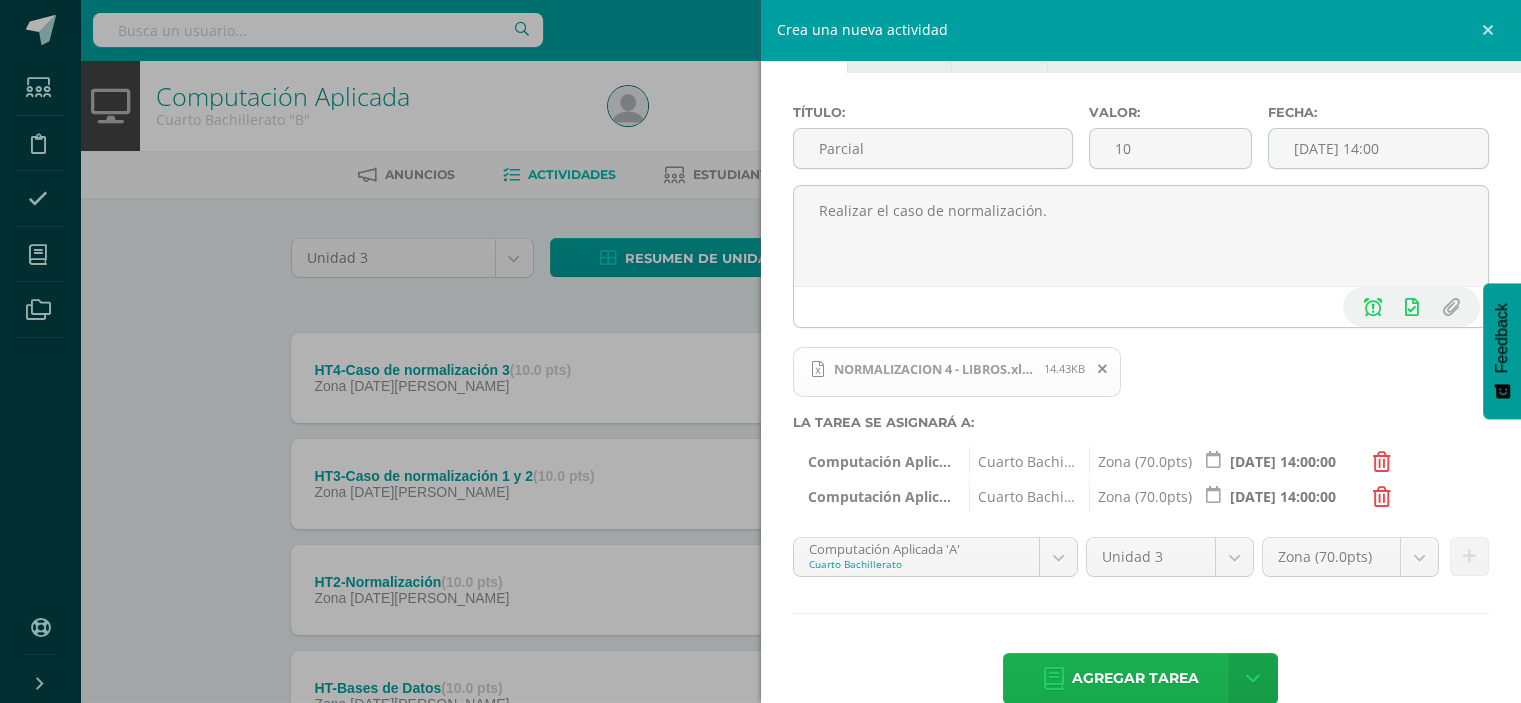 click on "Agregar tarea" at bounding box center (1135, 678) 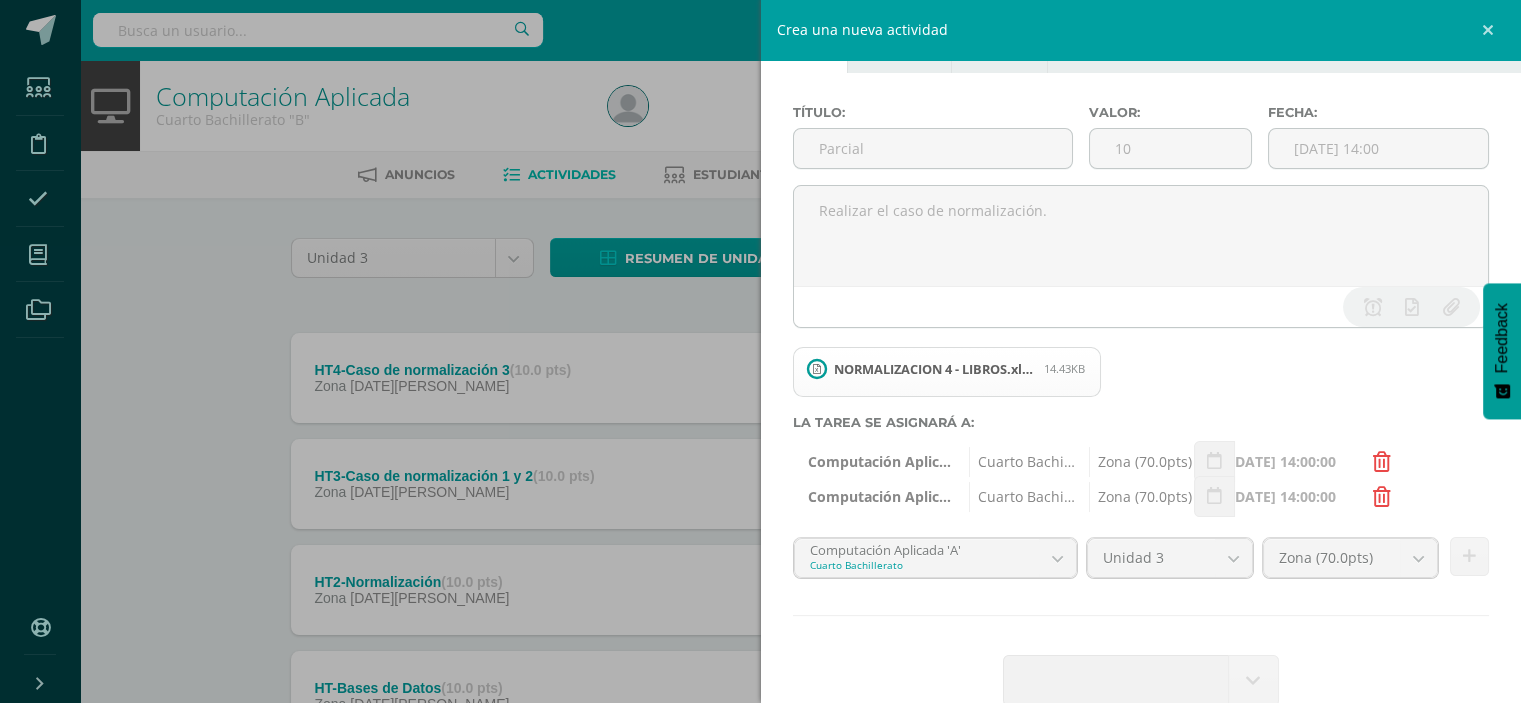 type 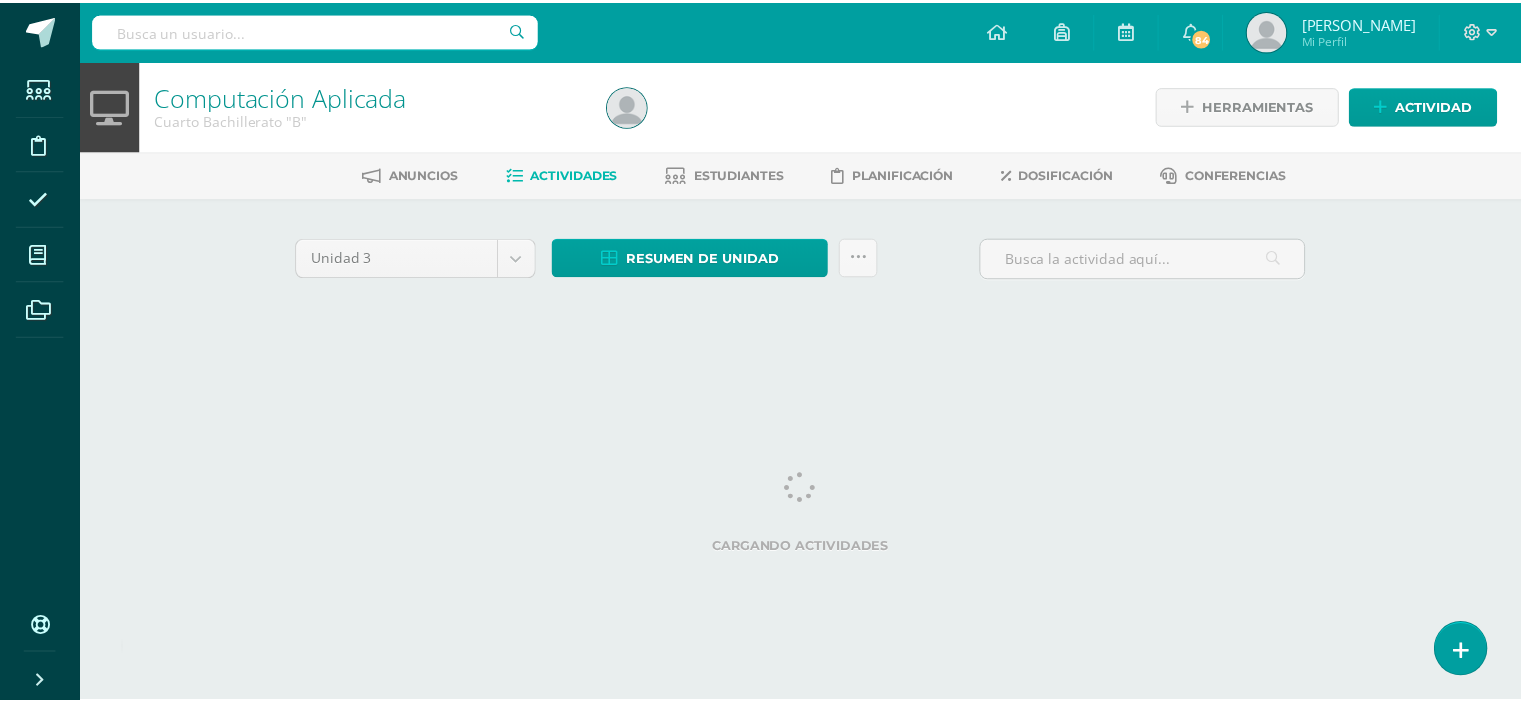 scroll, scrollTop: 0, scrollLeft: 0, axis: both 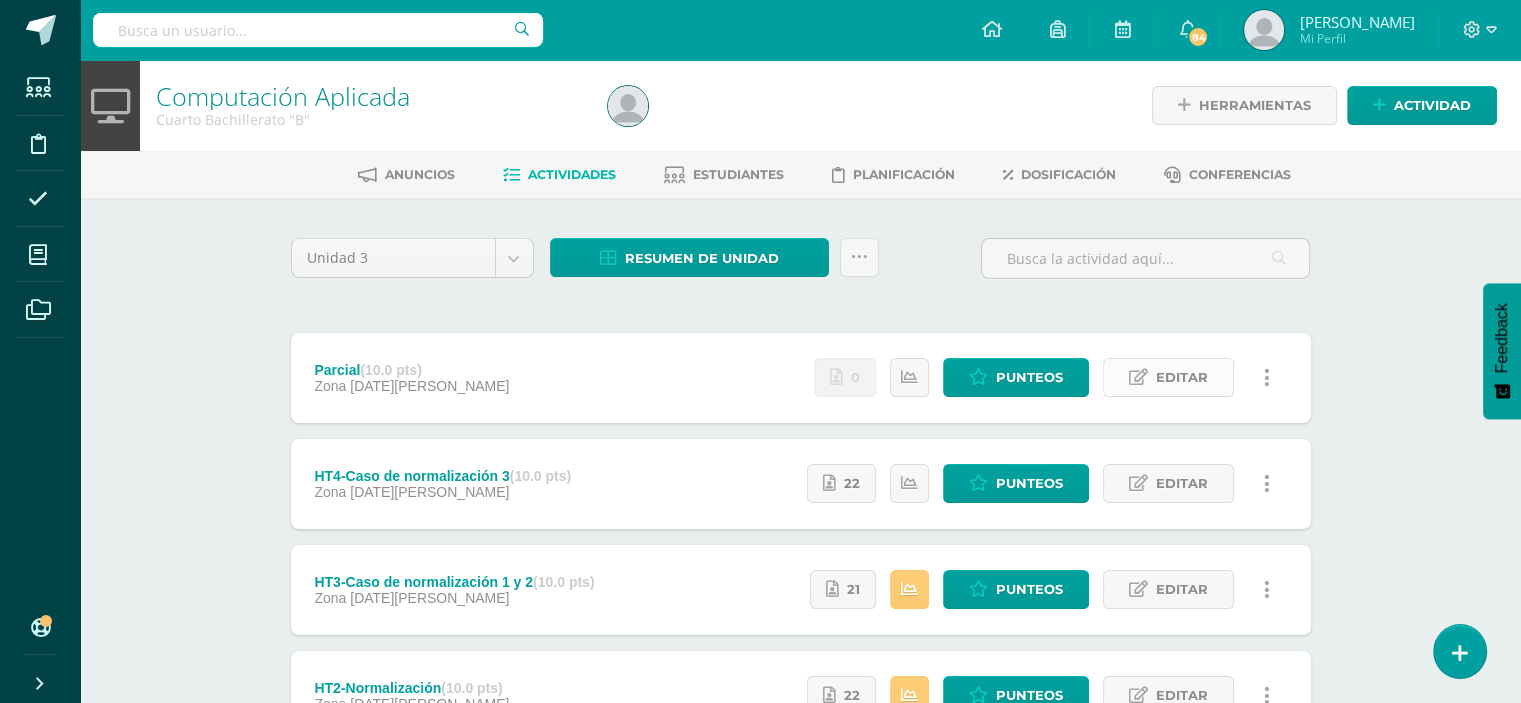 click on "Editar" at bounding box center [1182, 377] 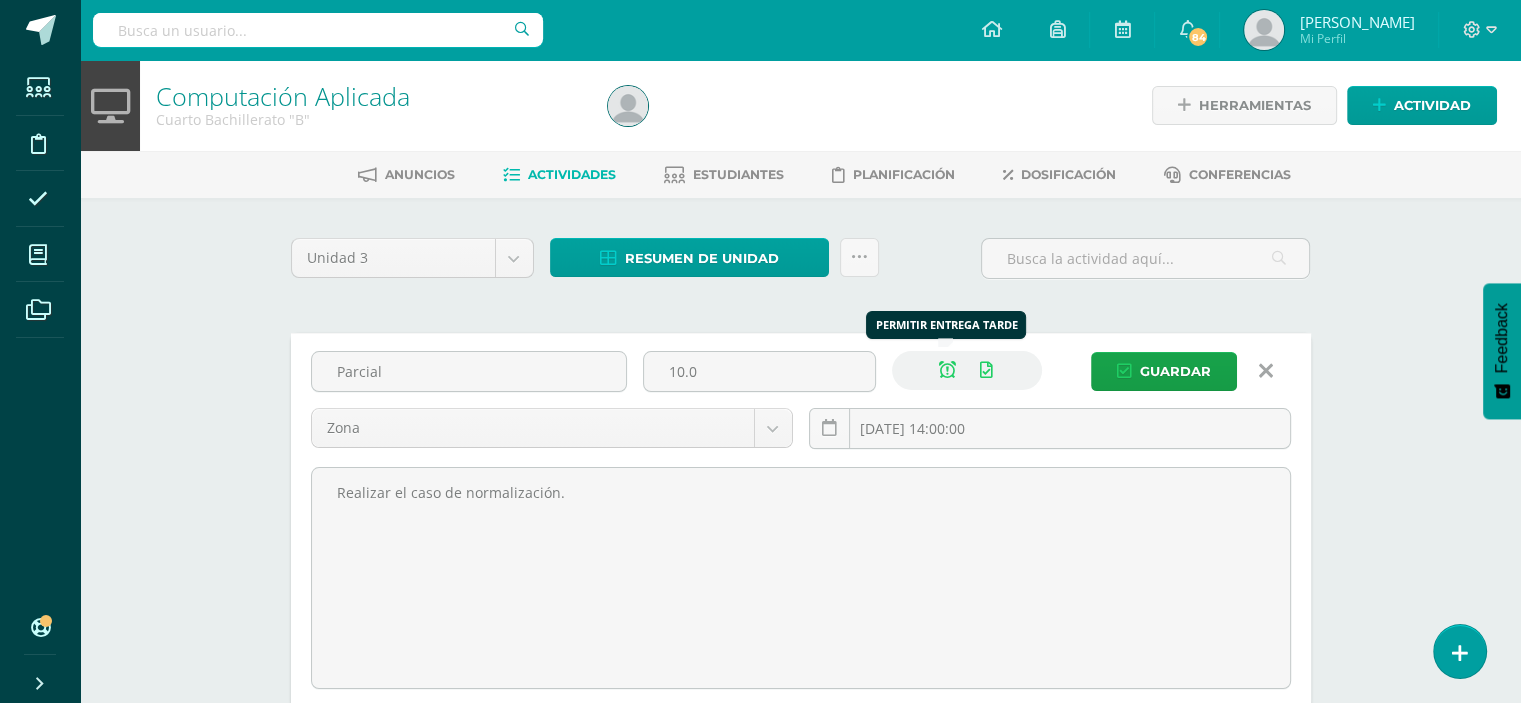 click at bounding box center [947, 370] 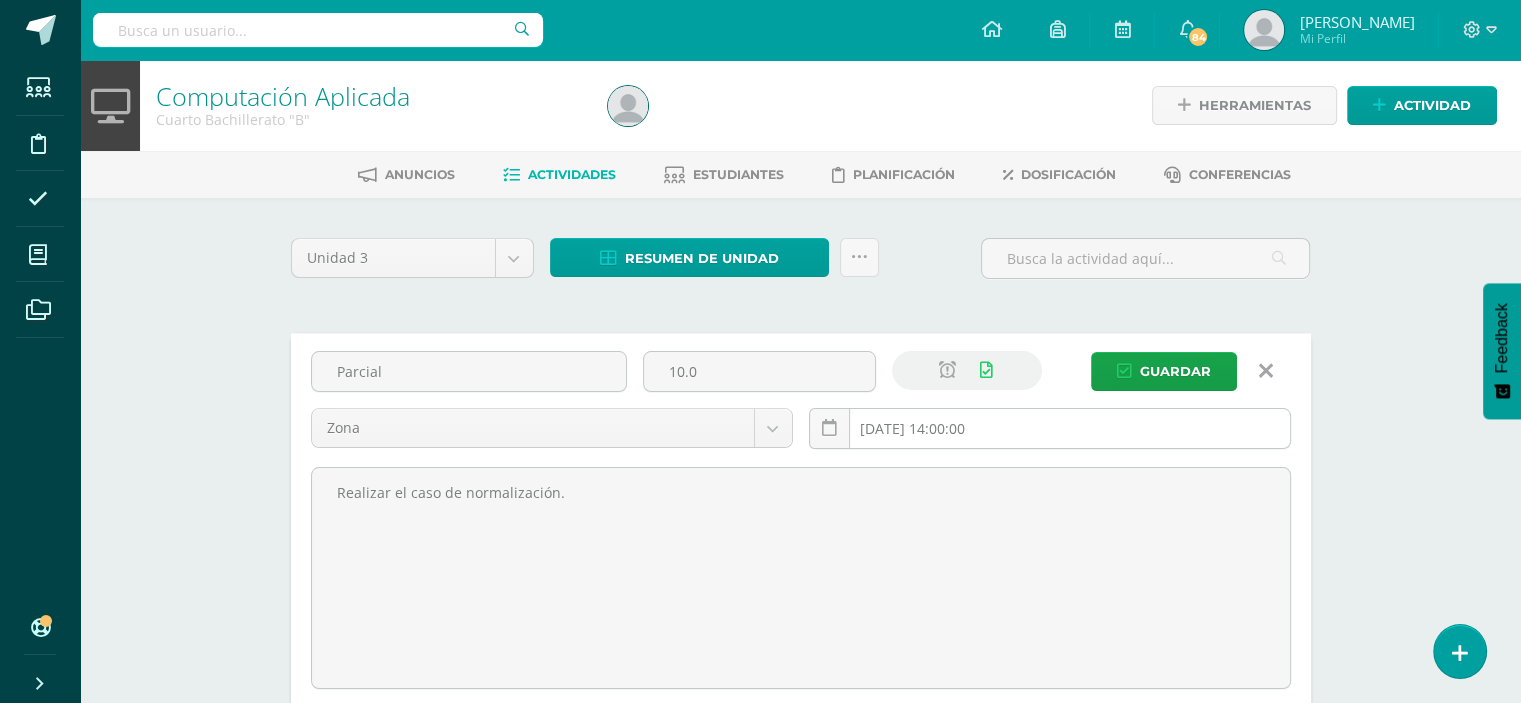 click on "2025-07-14 14:00:00" at bounding box center [1050, 428] 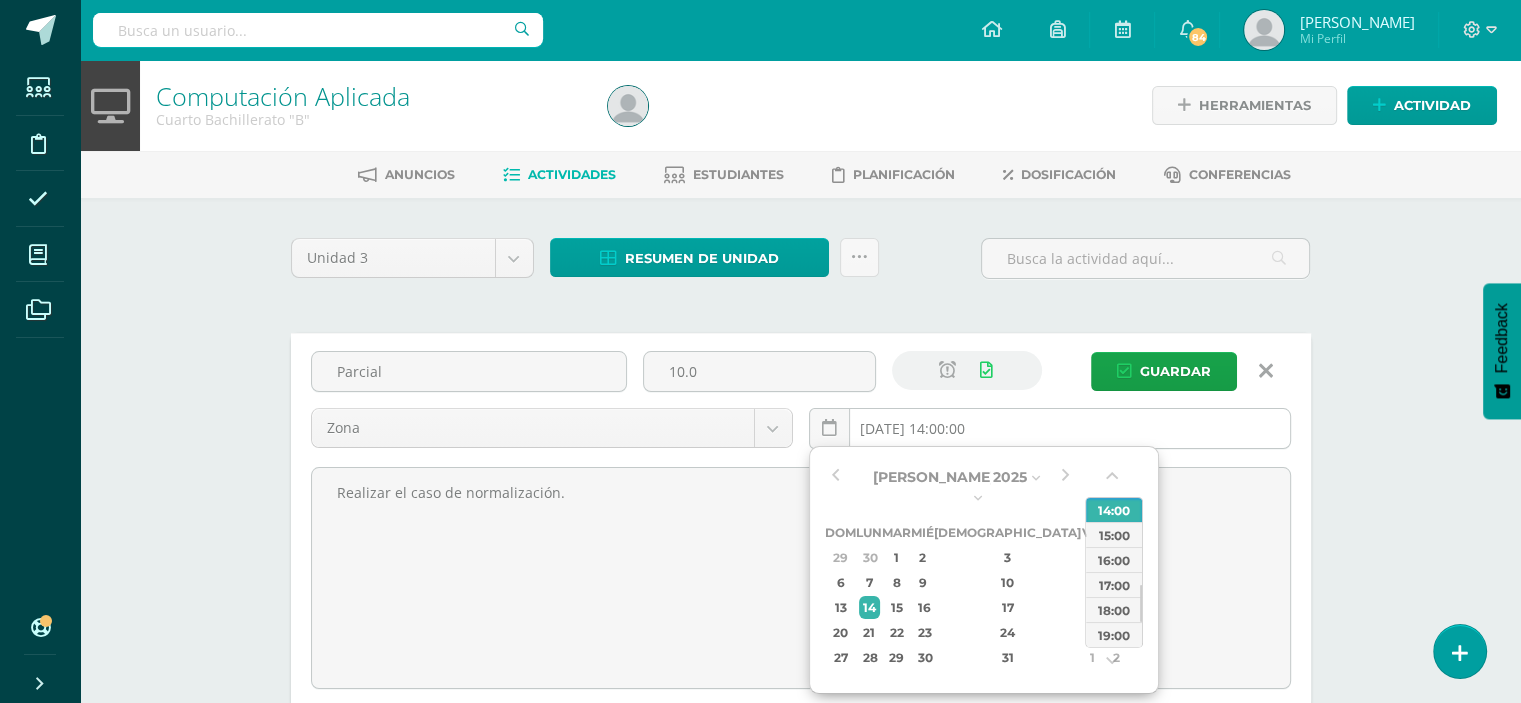 click on "2025-07-14 14:00:00" at bounding box center [1050, 428] 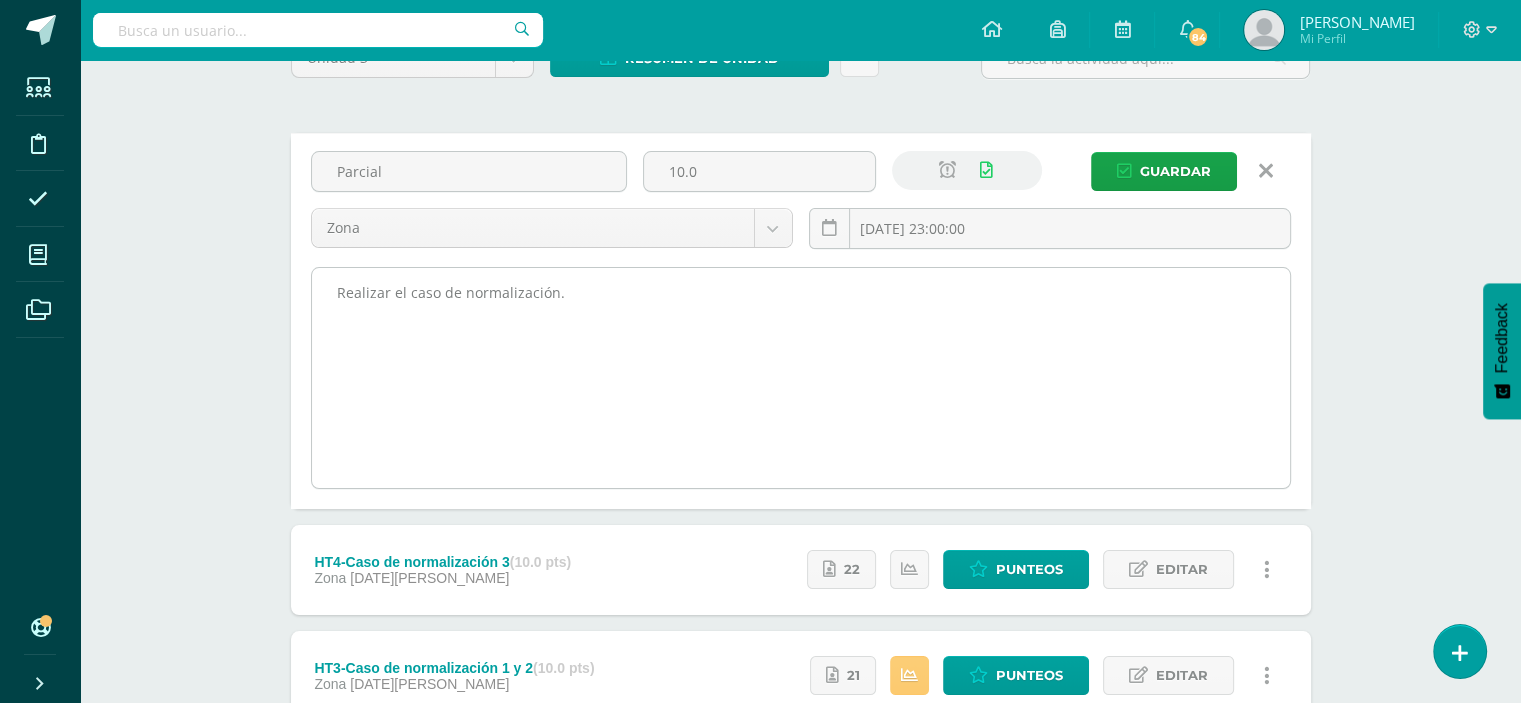 scroll, scrollTop: 100, scrollLeft: 0, axis: vertical 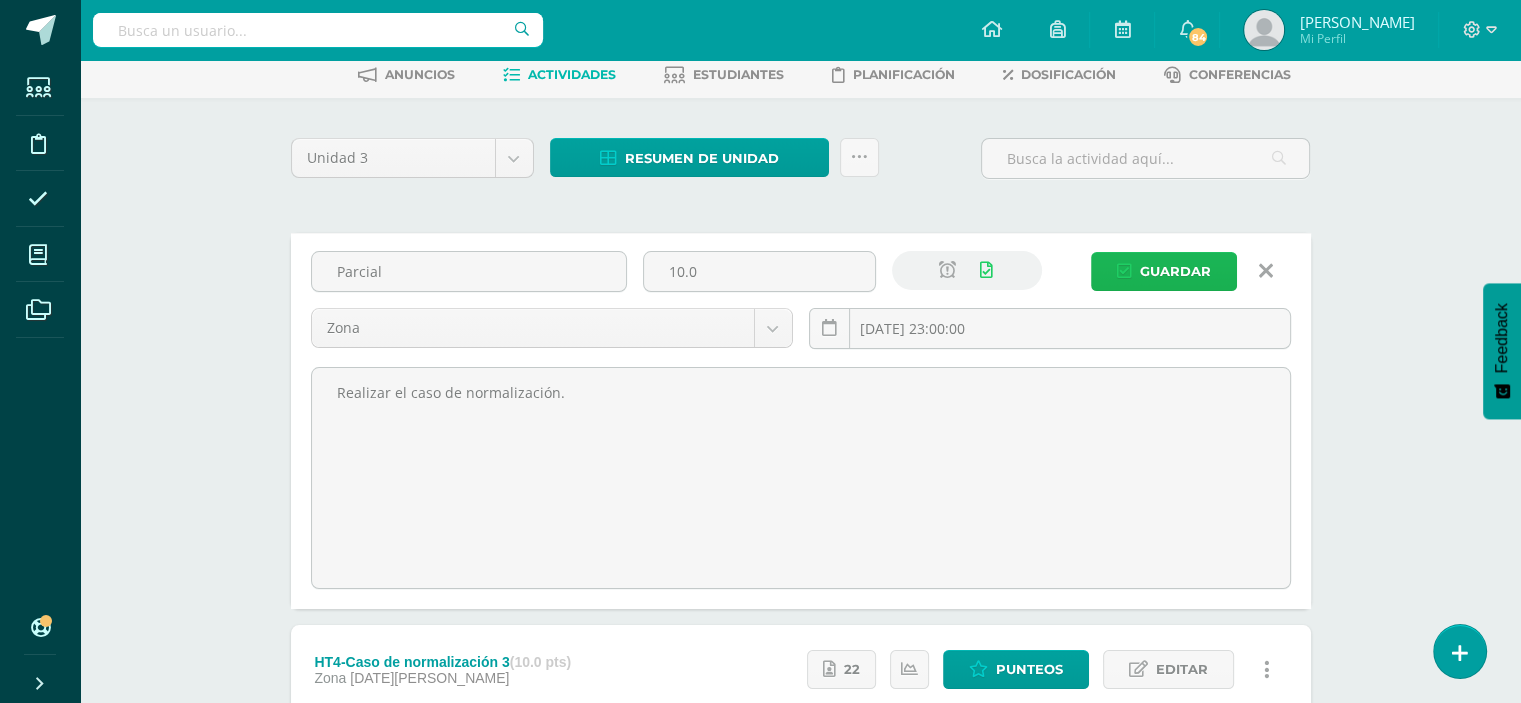 type on "2025-07-14 23:00" 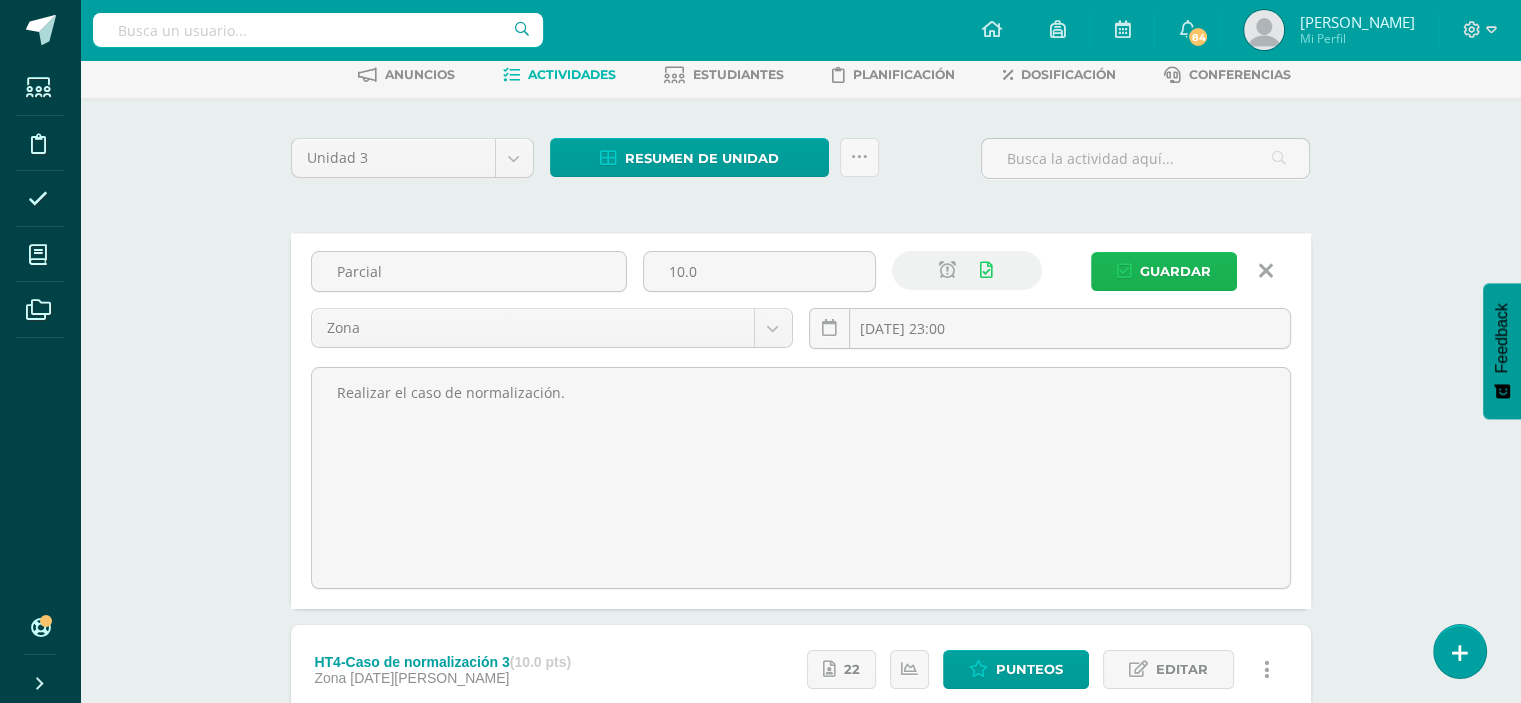 click on "Guardar" at bounding box center [1175, 271] 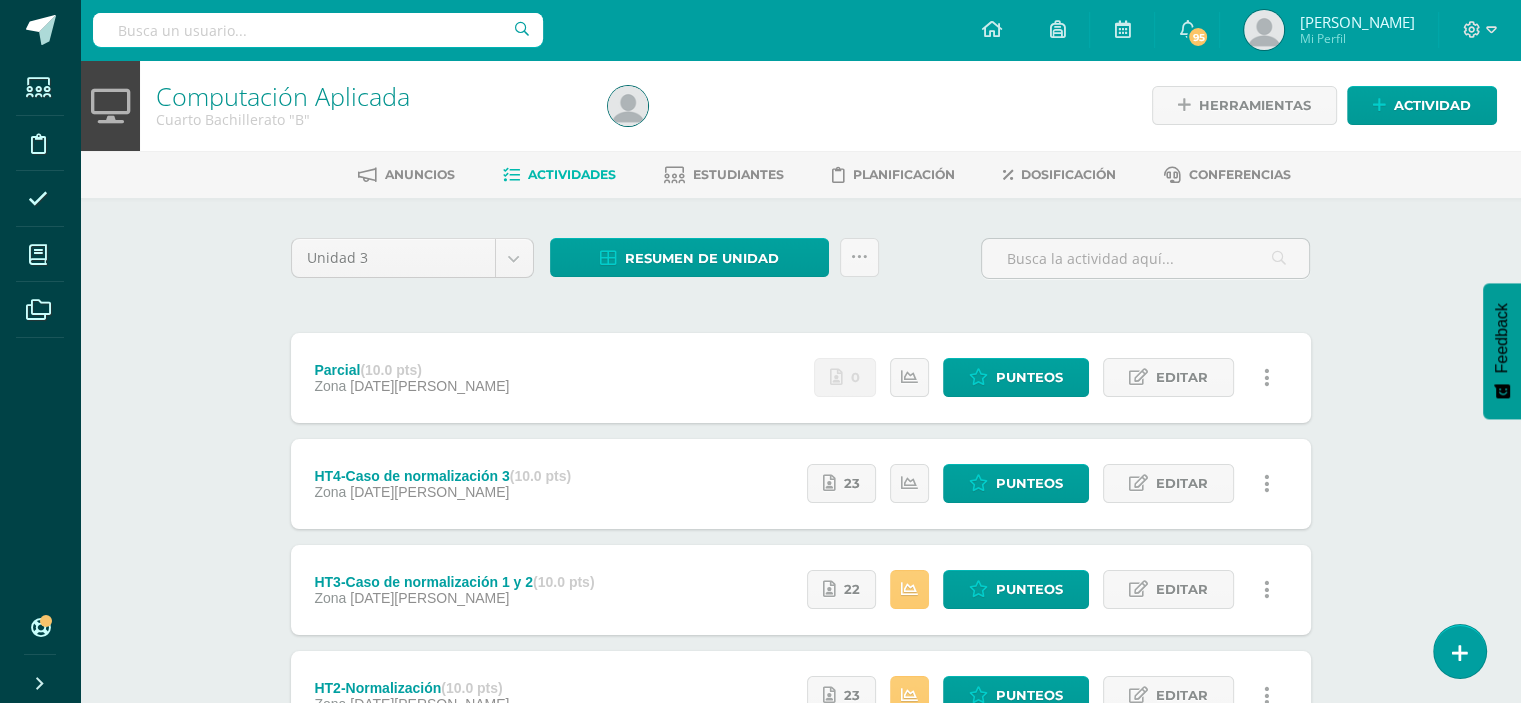 scroll, scrollTop: 0, scrollLeft: 0, axis: both 